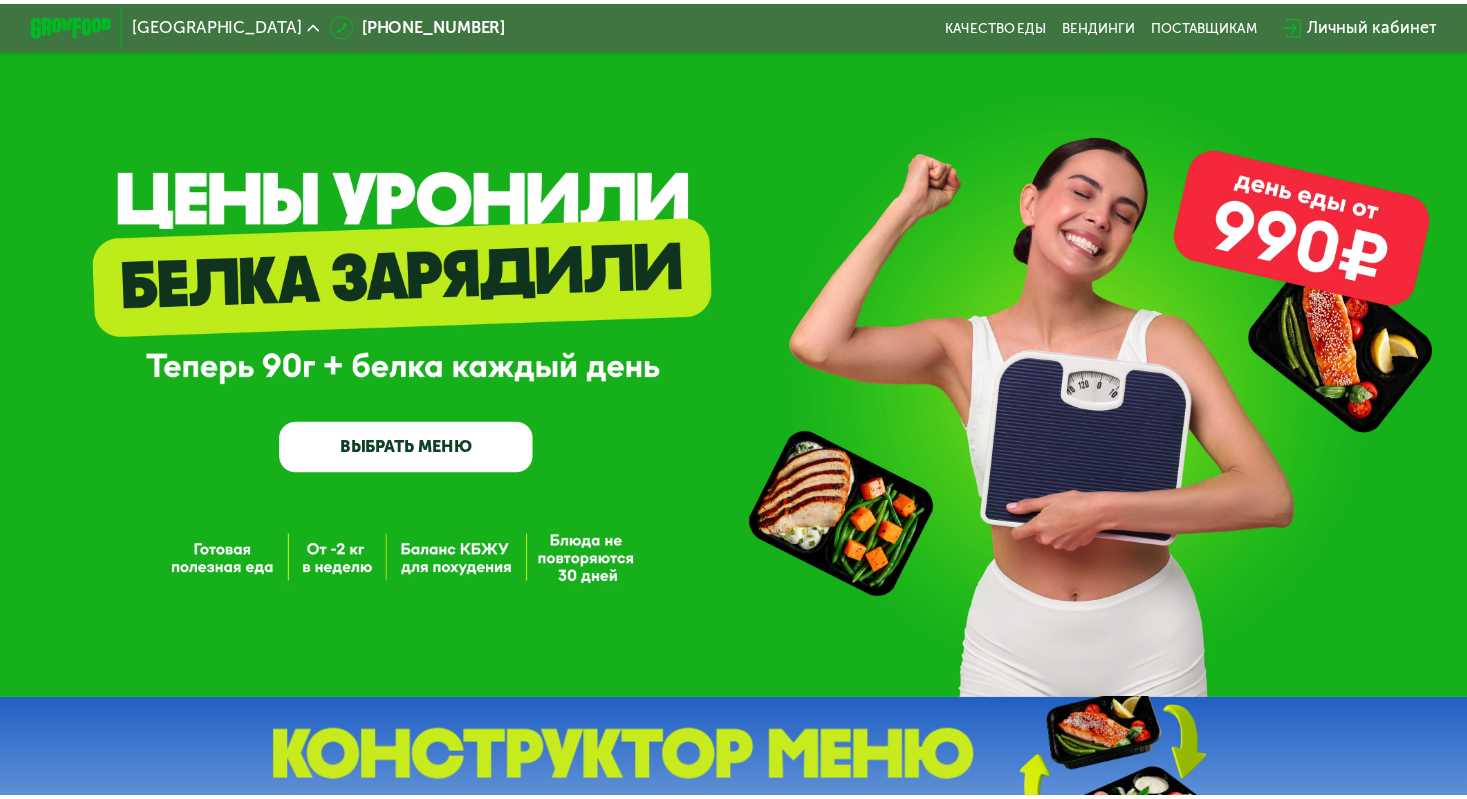 scroll, scrollTop: 0, scrollLeft: 0, axis: both 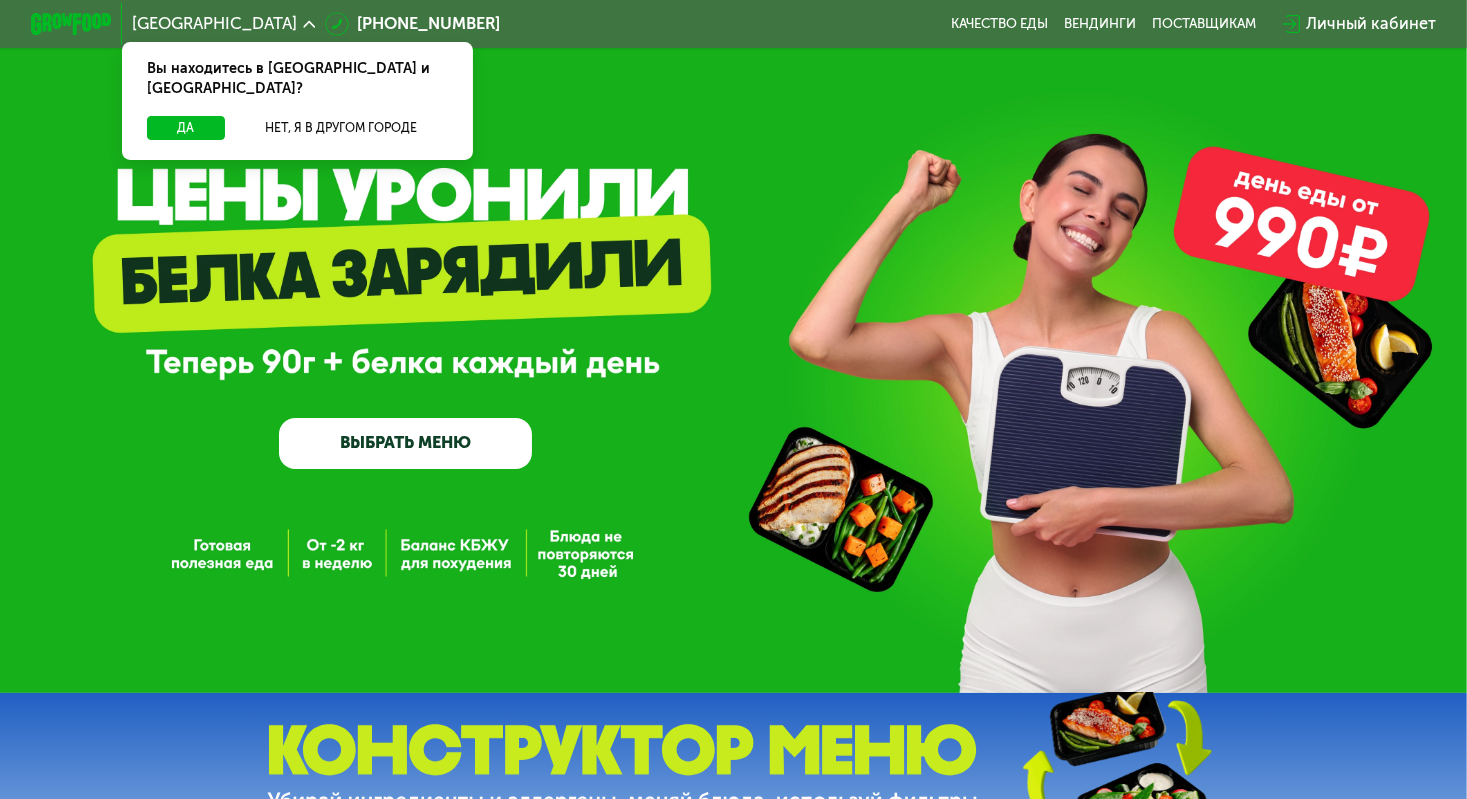click on "ВЫБРАТЬ МЕНЮ" at bounding box center [406, 443] 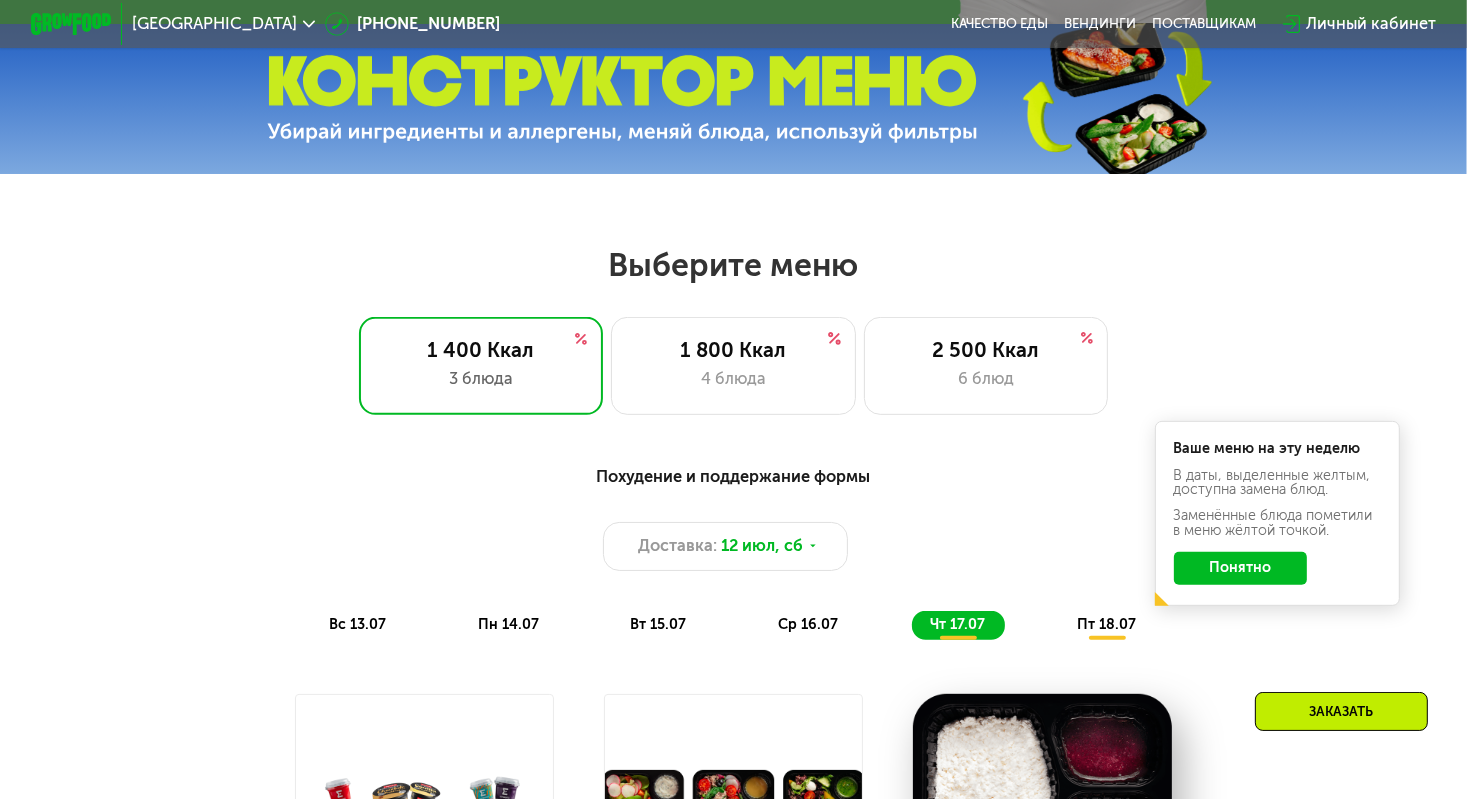 scroll, scrollTop: 872, scrollLeft: 0, axis: vertical 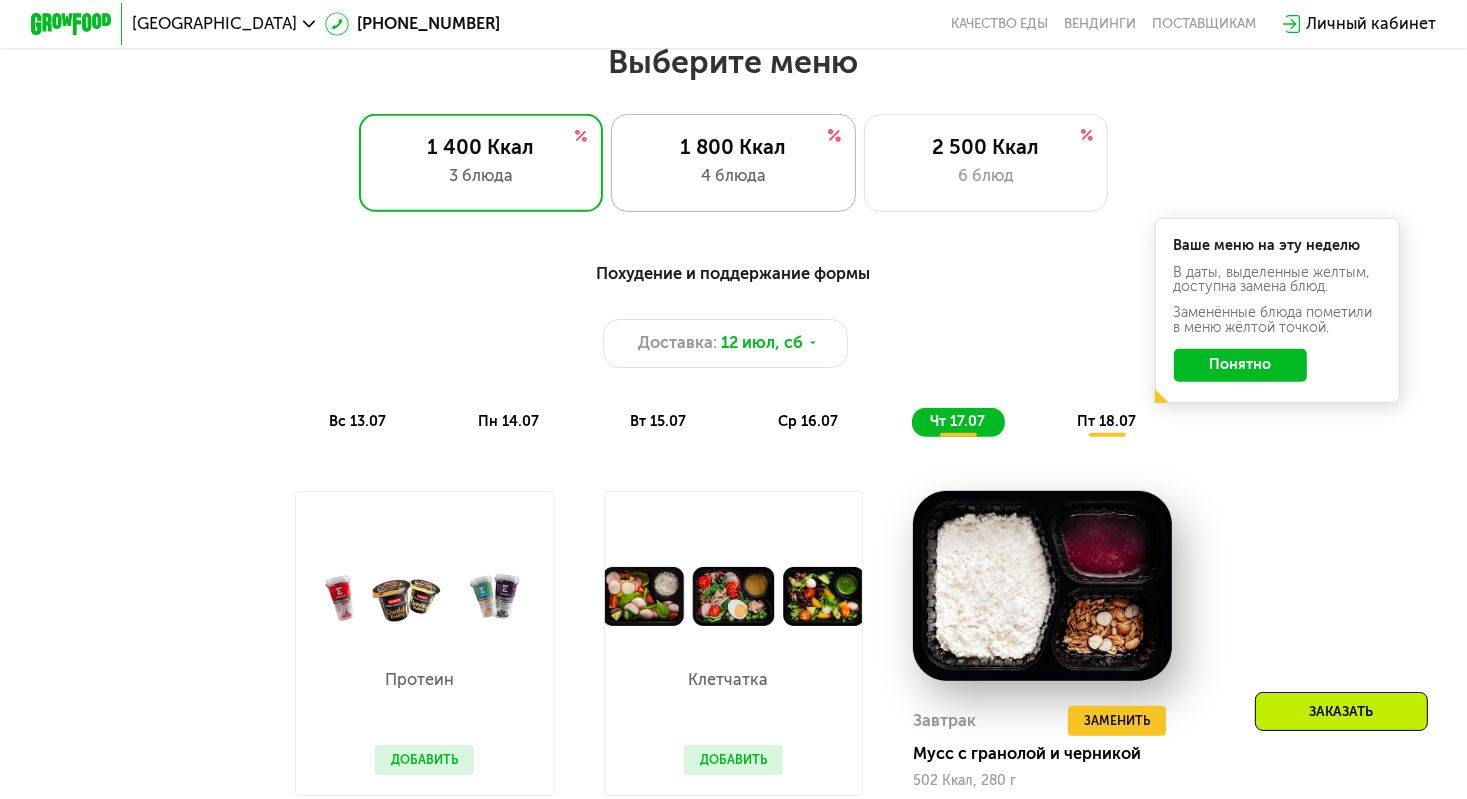 click on "1 800 Ккал" at bounding box center (734, 147) 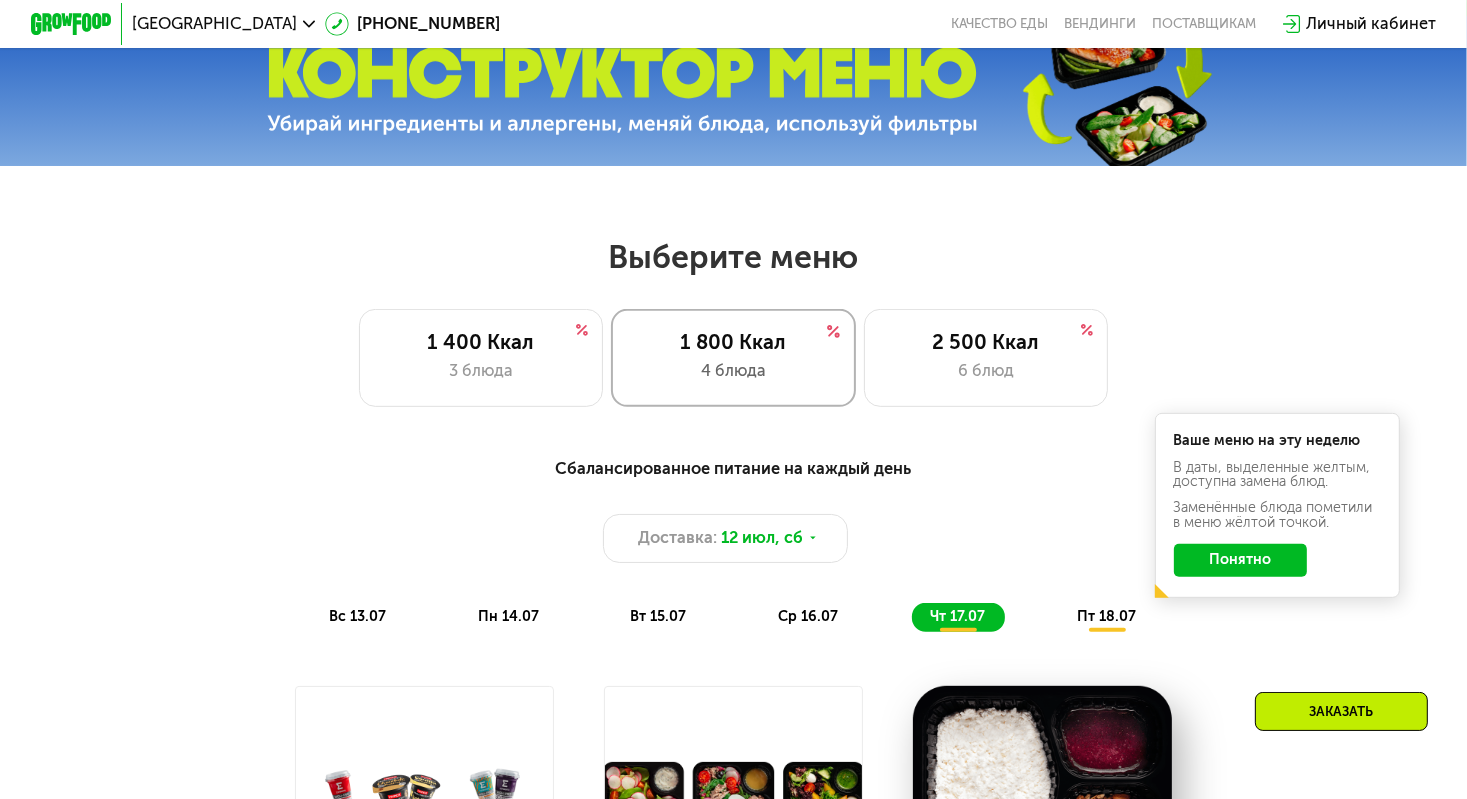 scroll, scrollTop: 672, scrollLeft: 0, axis: vertical 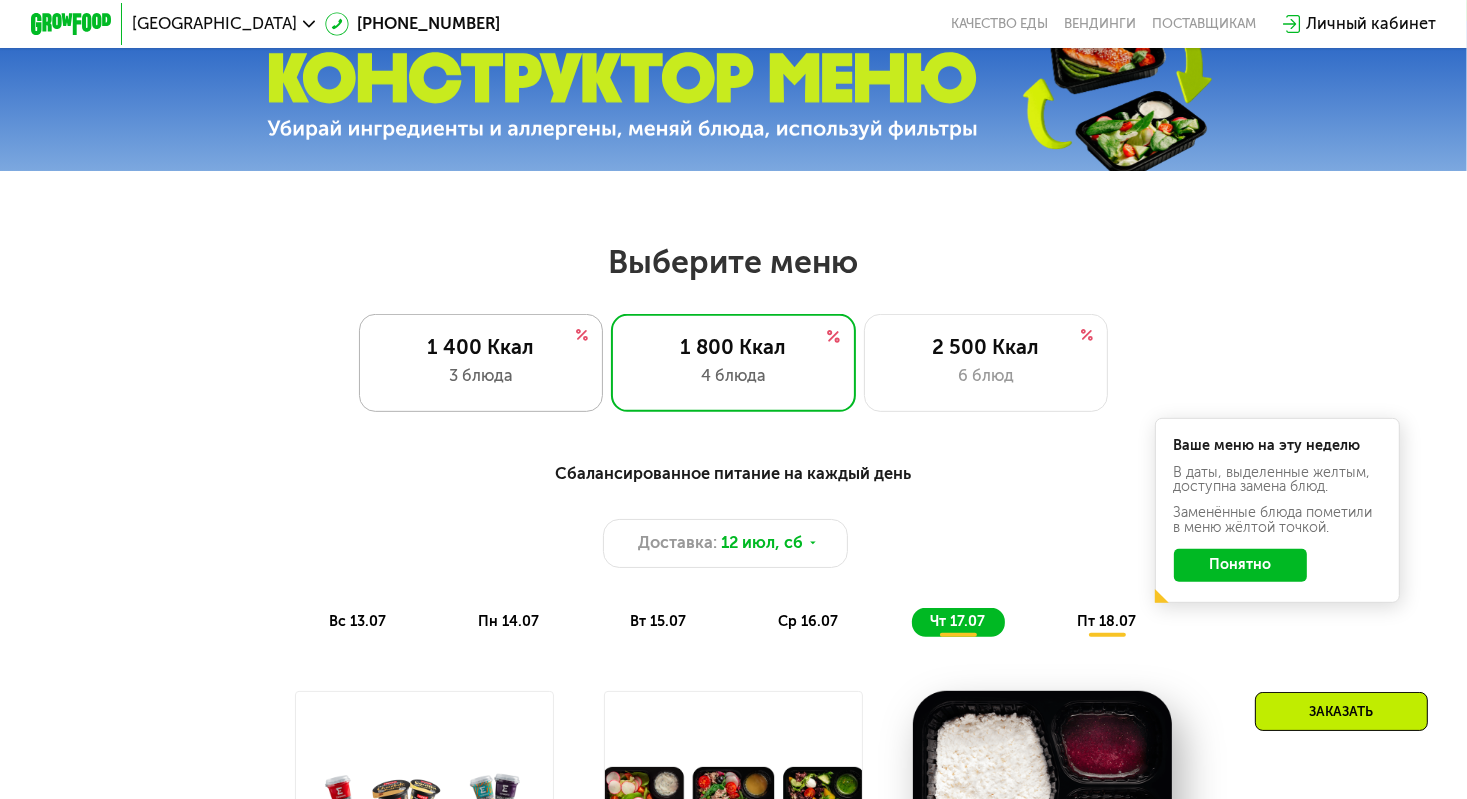 click on "1 400 Ккал" at bounding box center (481, 347) 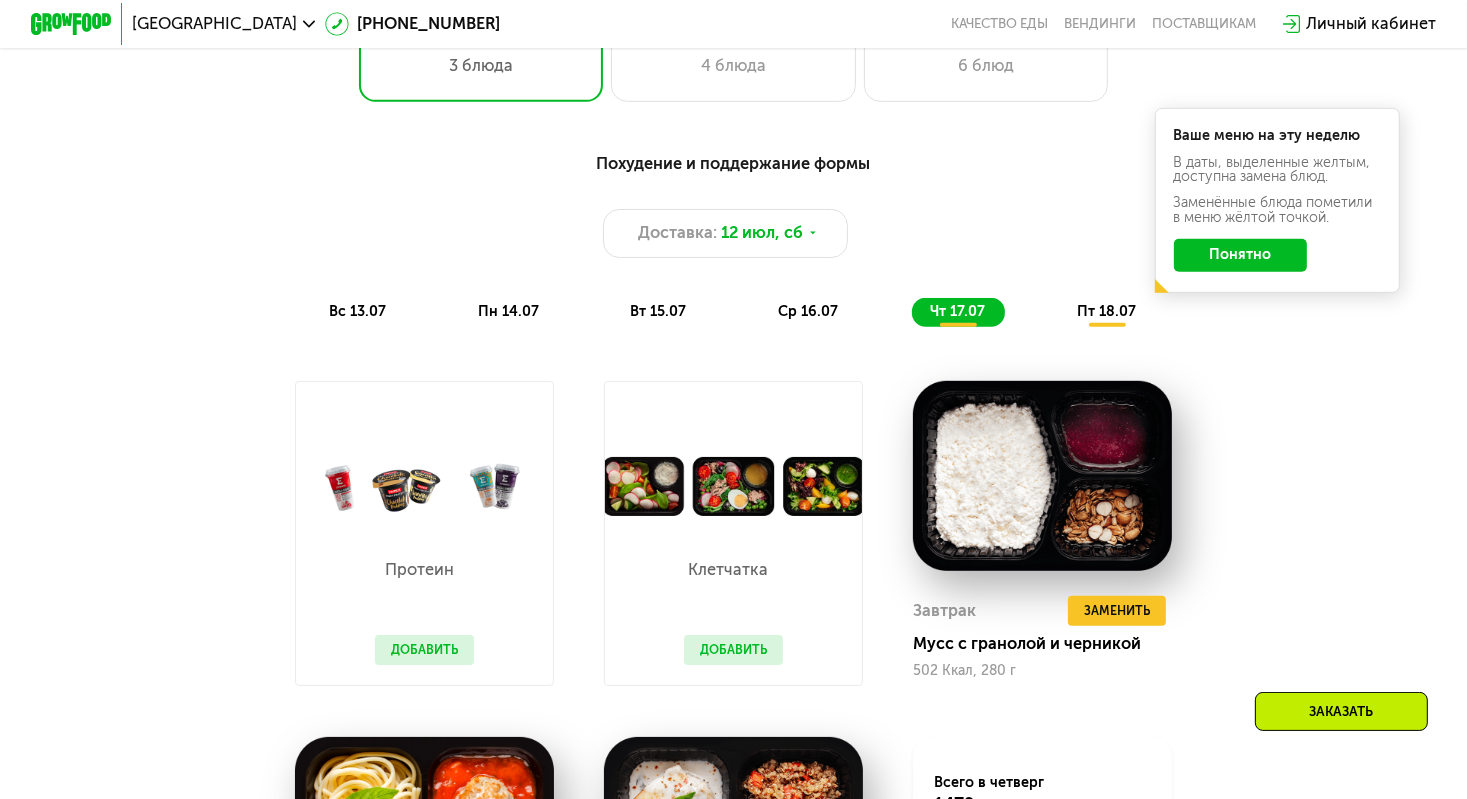 scroll, scrollTop: 972, scrollLeft: 0, axis: vertical 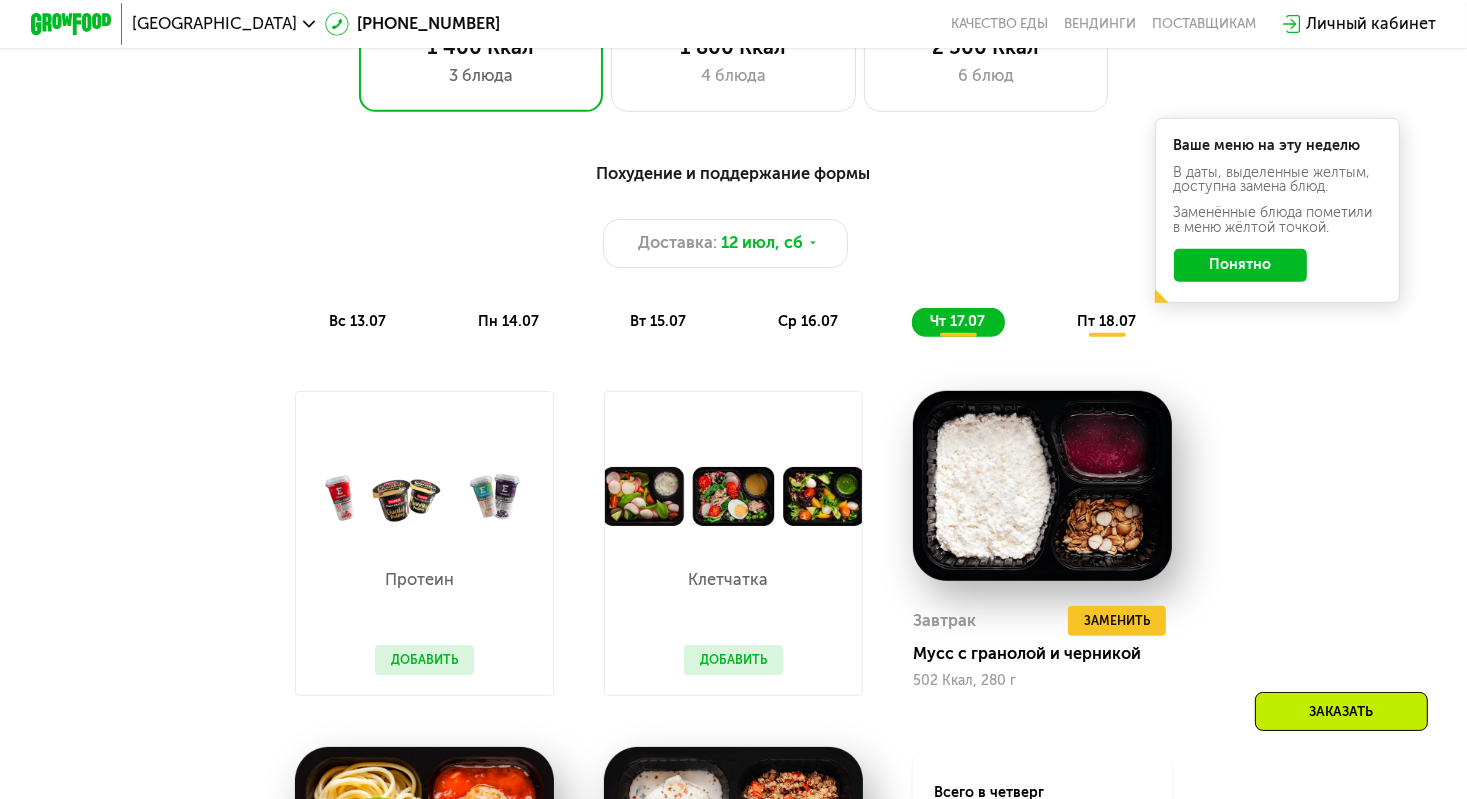 click on "Понятно" 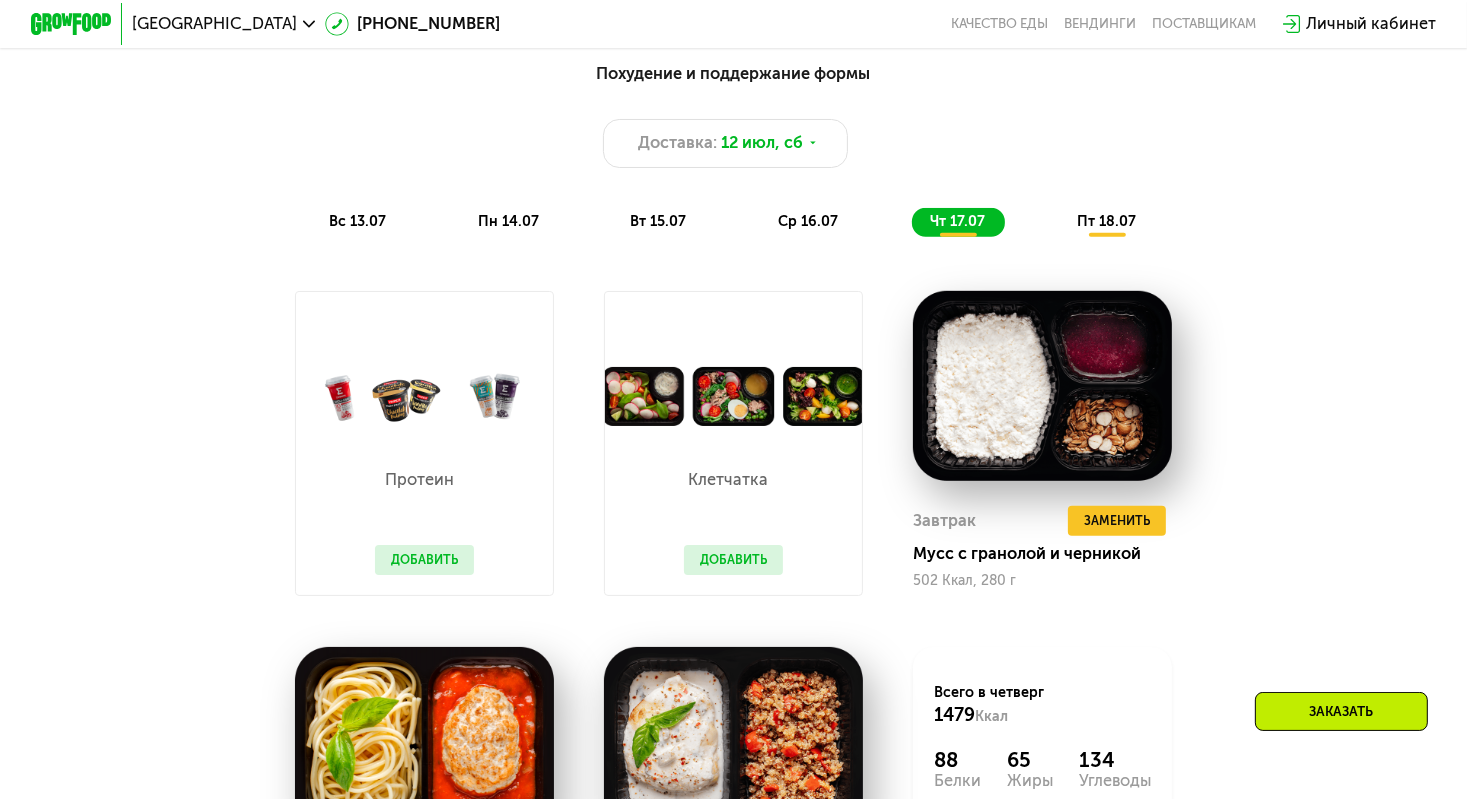 scroll, scrollTop: 1172, scrollLeft: 0, axis: vertical 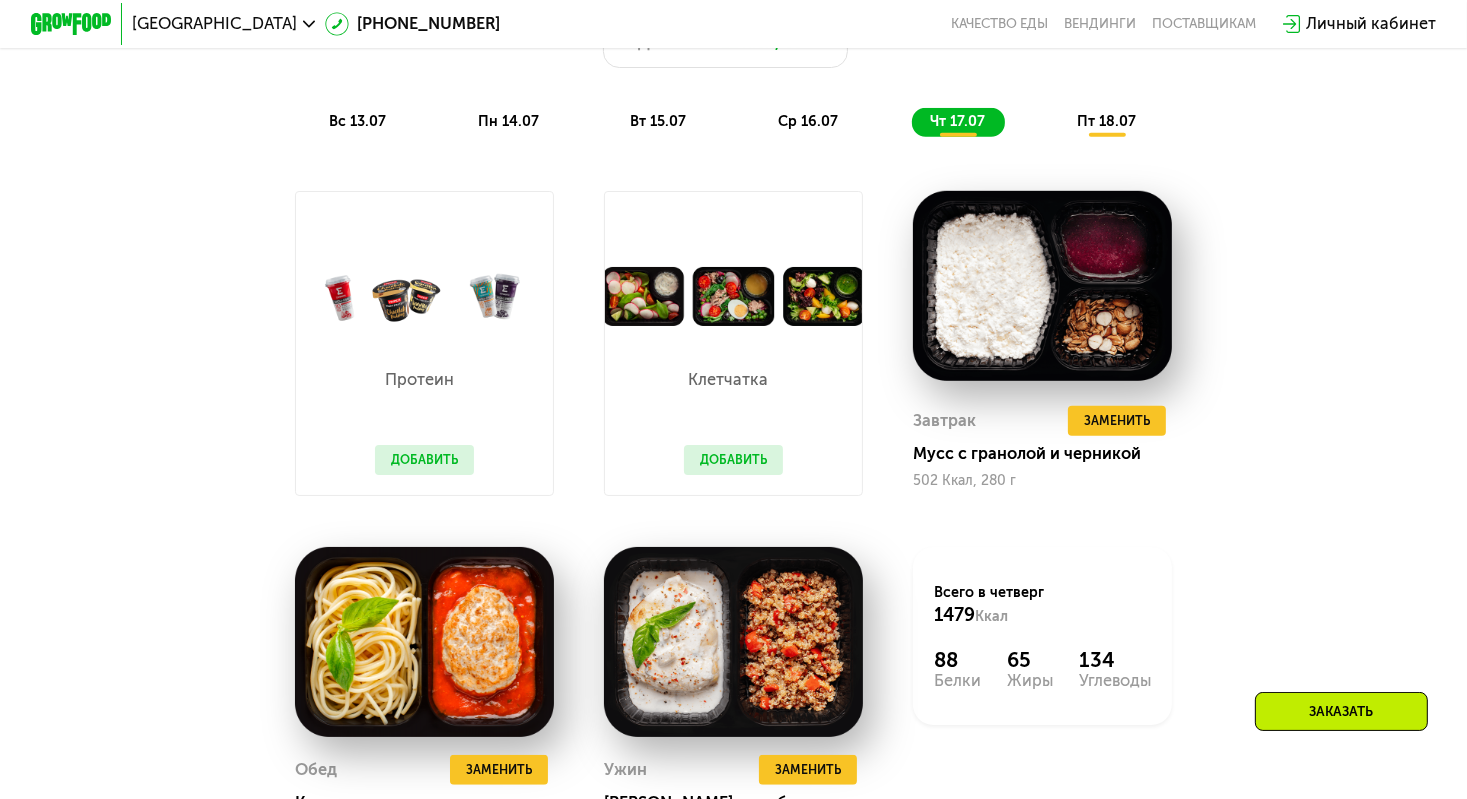 click on "Добавить" at bounding box center (425, 460) 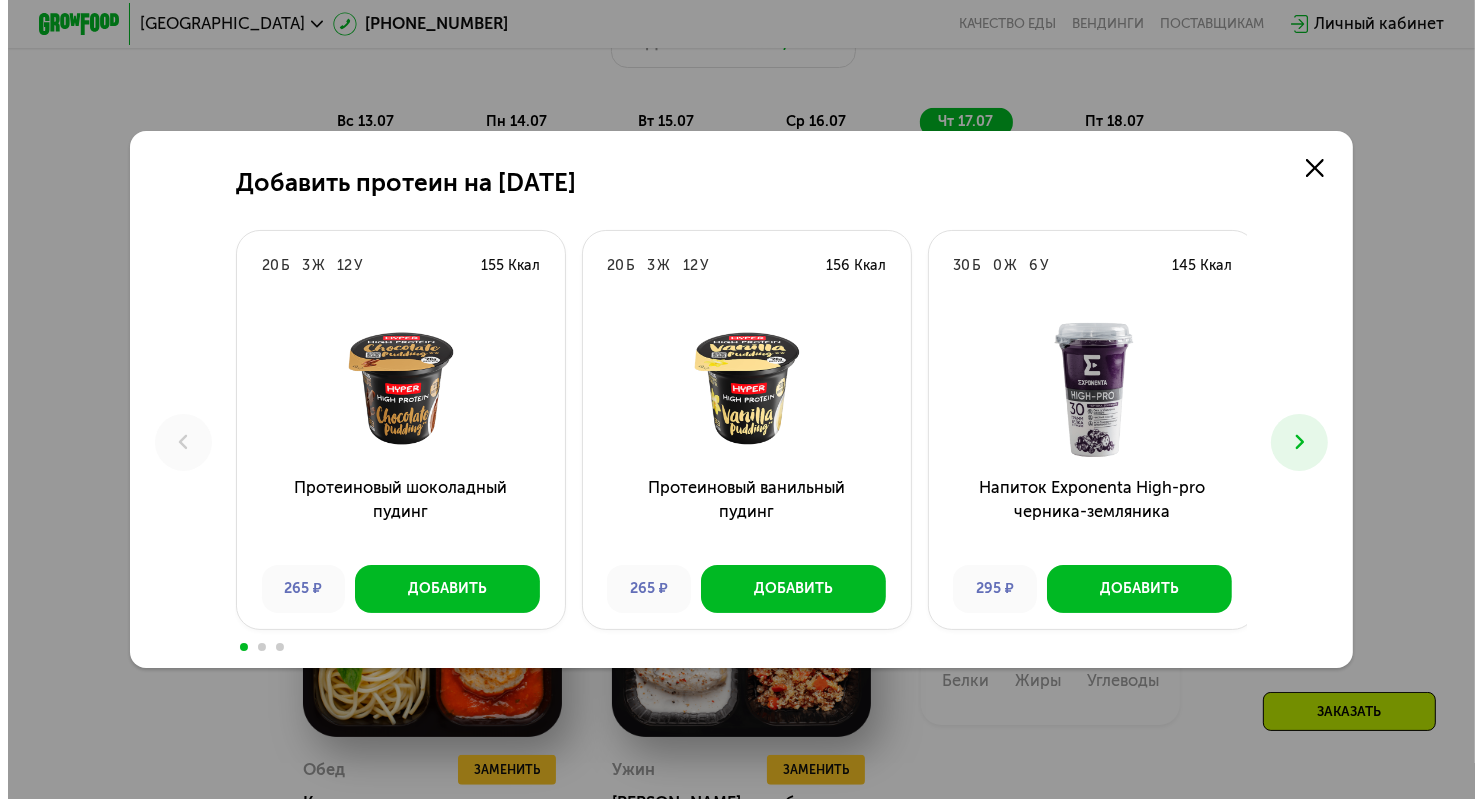 scroll, scrollTop: 0, scrollLeft: 0, axis: both 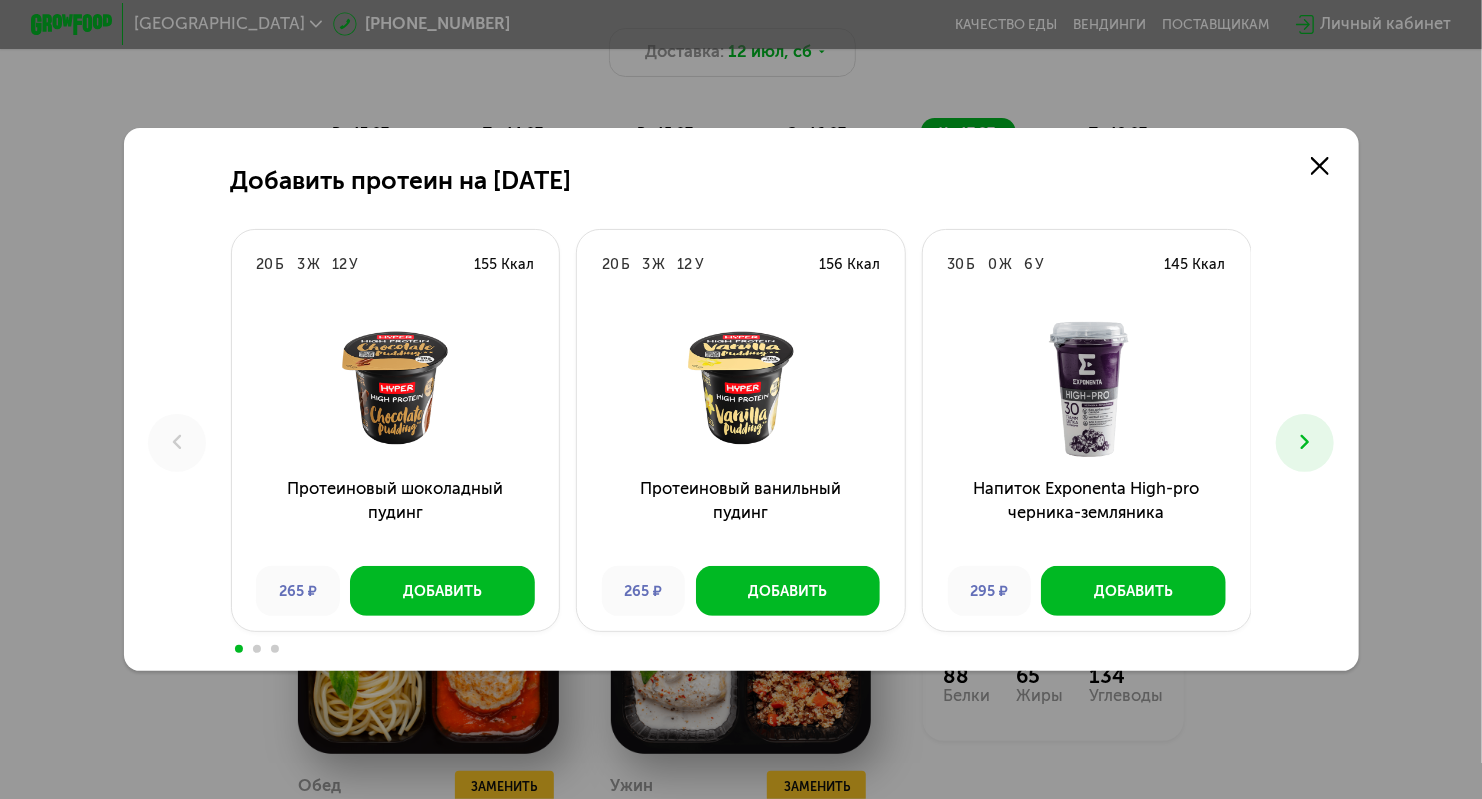 click at bounding box center [257, 649] 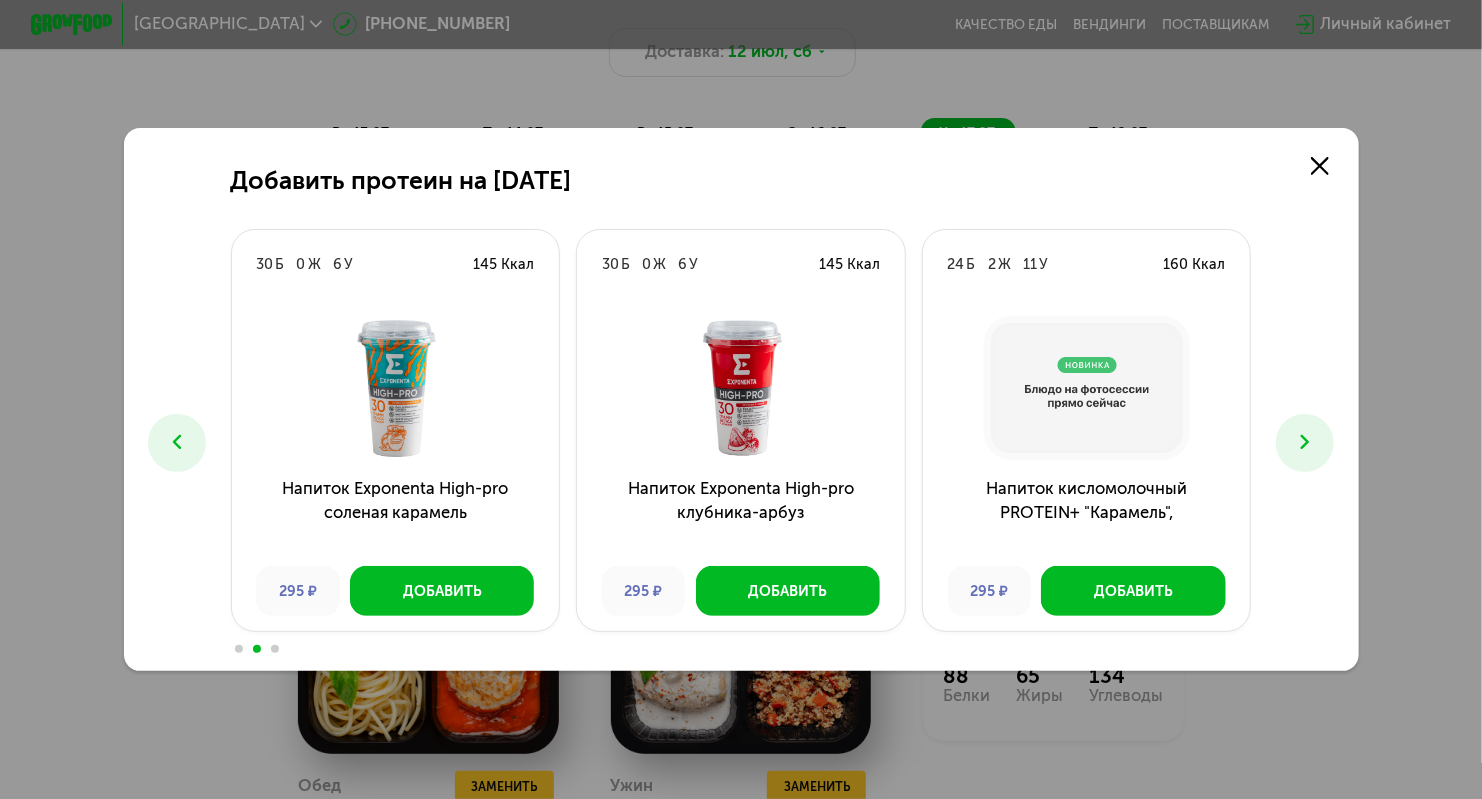 click at bounding box center [275, 649] 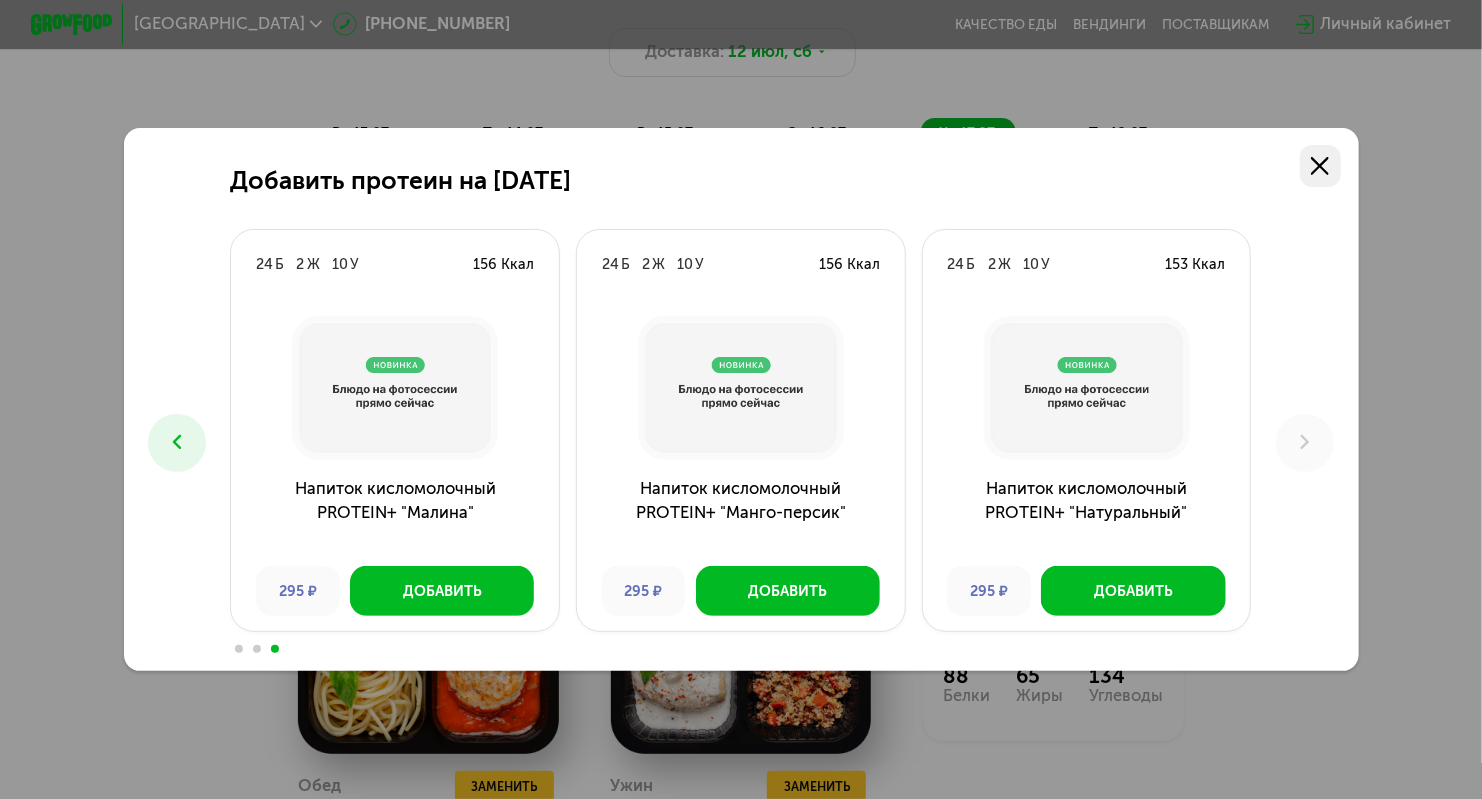 click 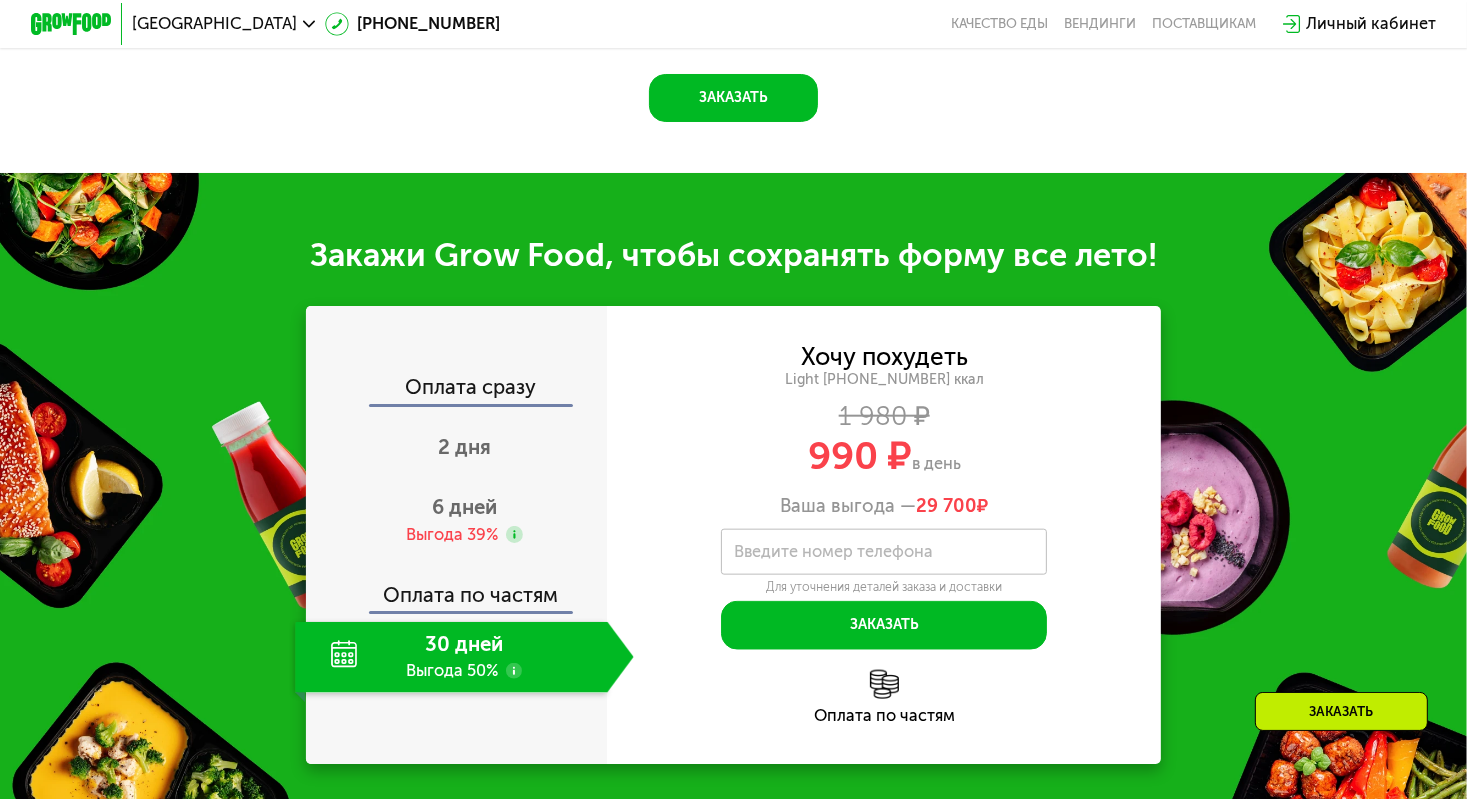scroll, scrollTop: 2072, scrollLeft: 0, axis: vertical 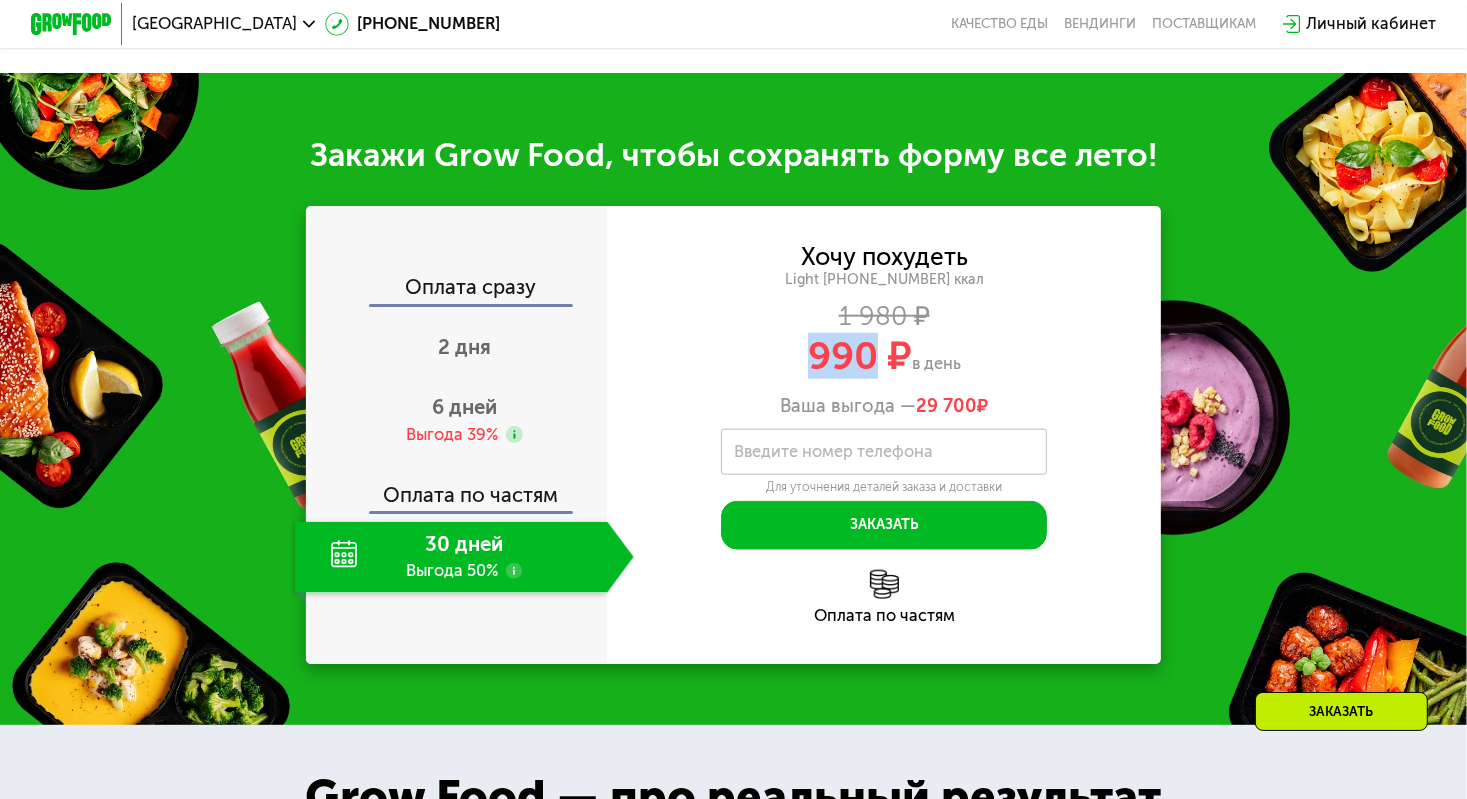 drag, startPoint x: 810, startPoint y: 380, endPoint x: 868, endPoint y: 380, distance: 58 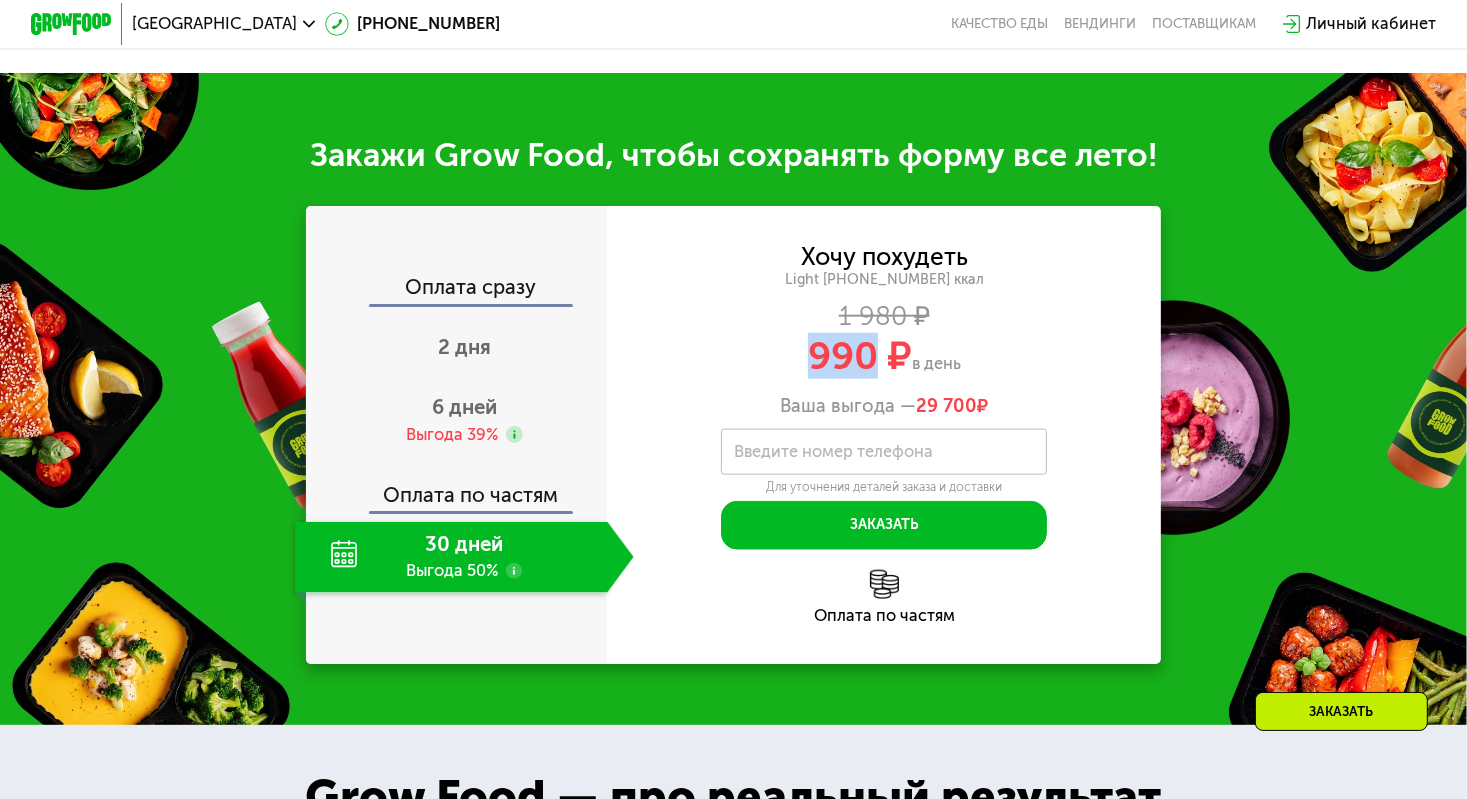 click on "990 ₽" at bounding box center (860, 356) 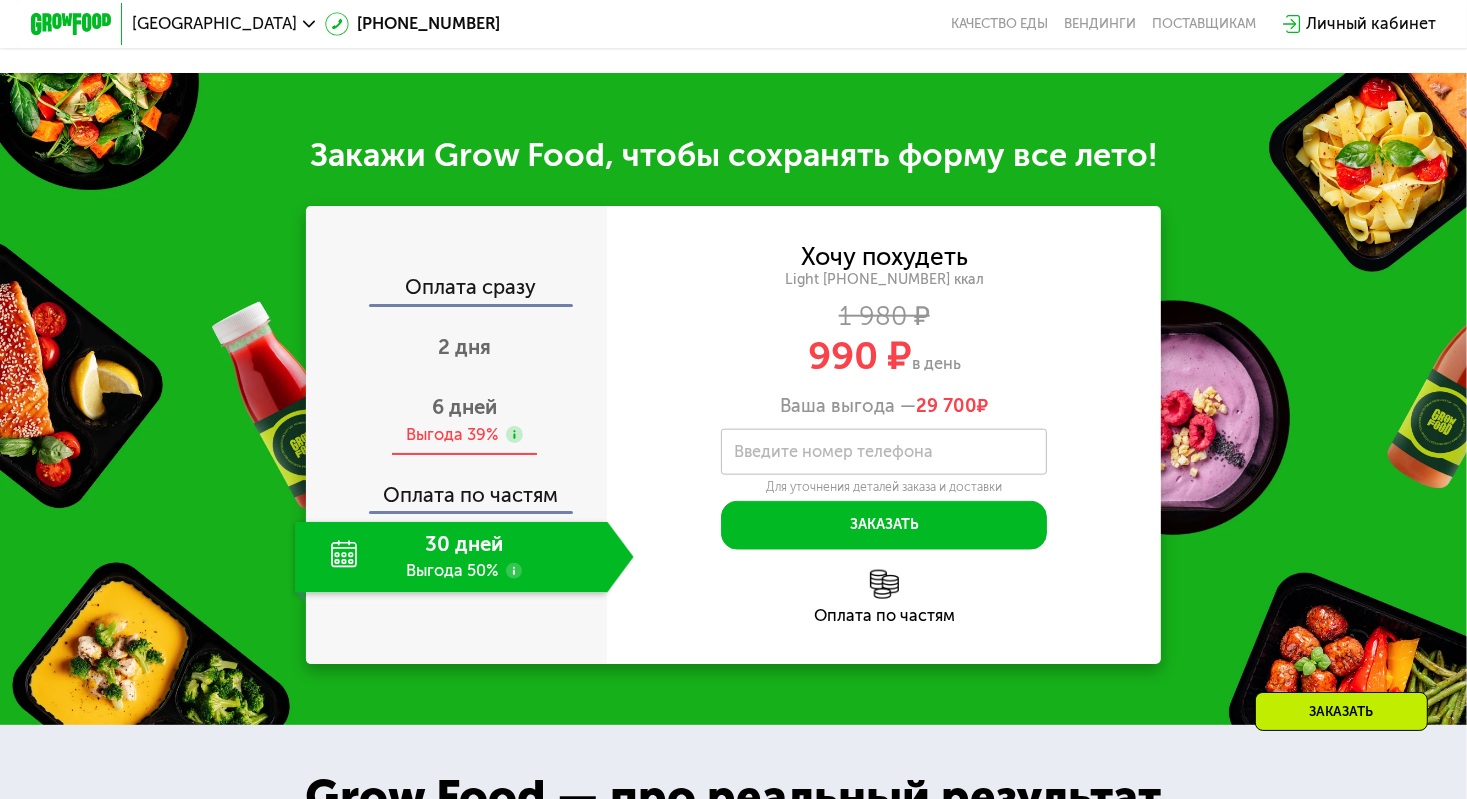 click 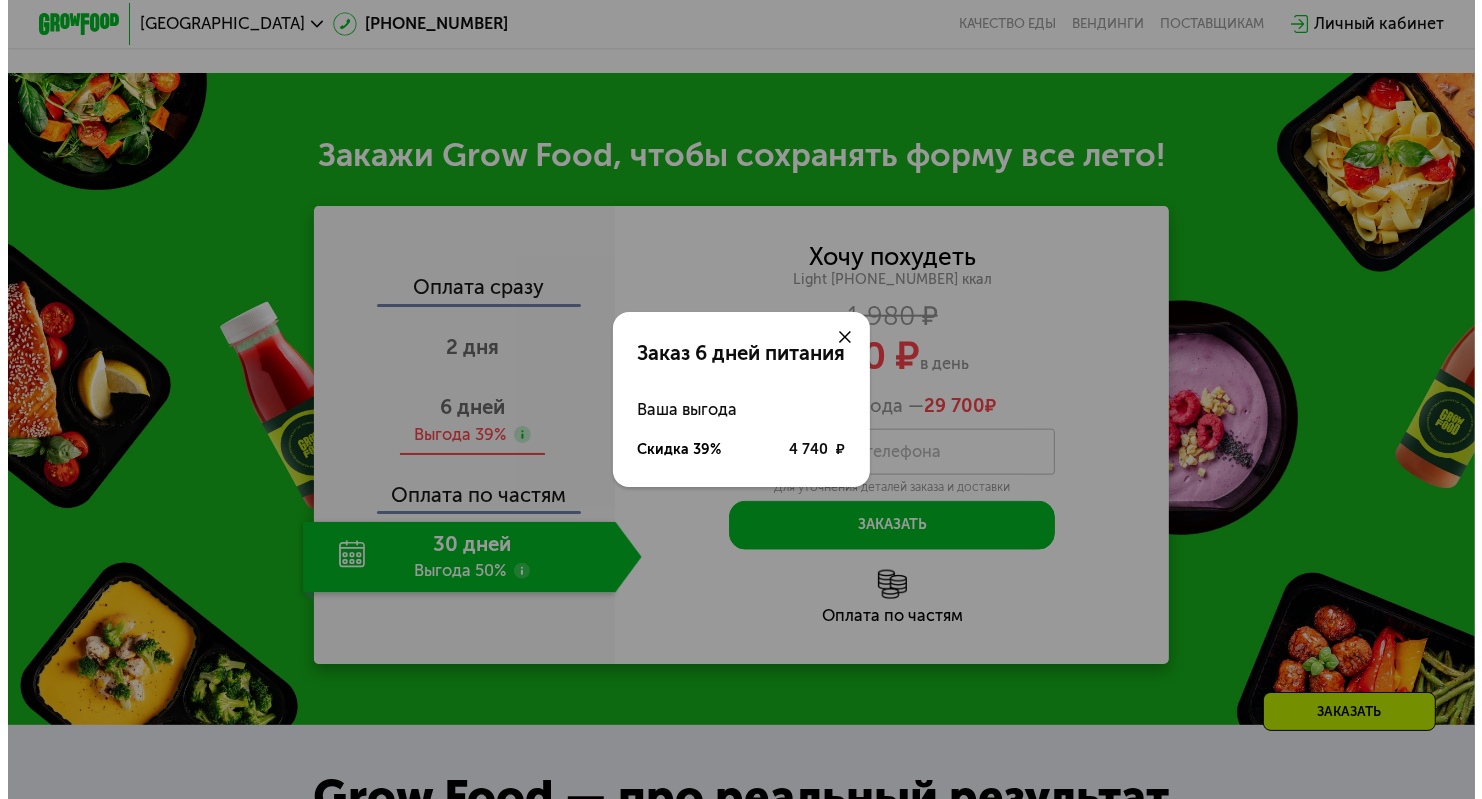 scroll, scrollTop: 0, scrollLeft: 0, axis: both 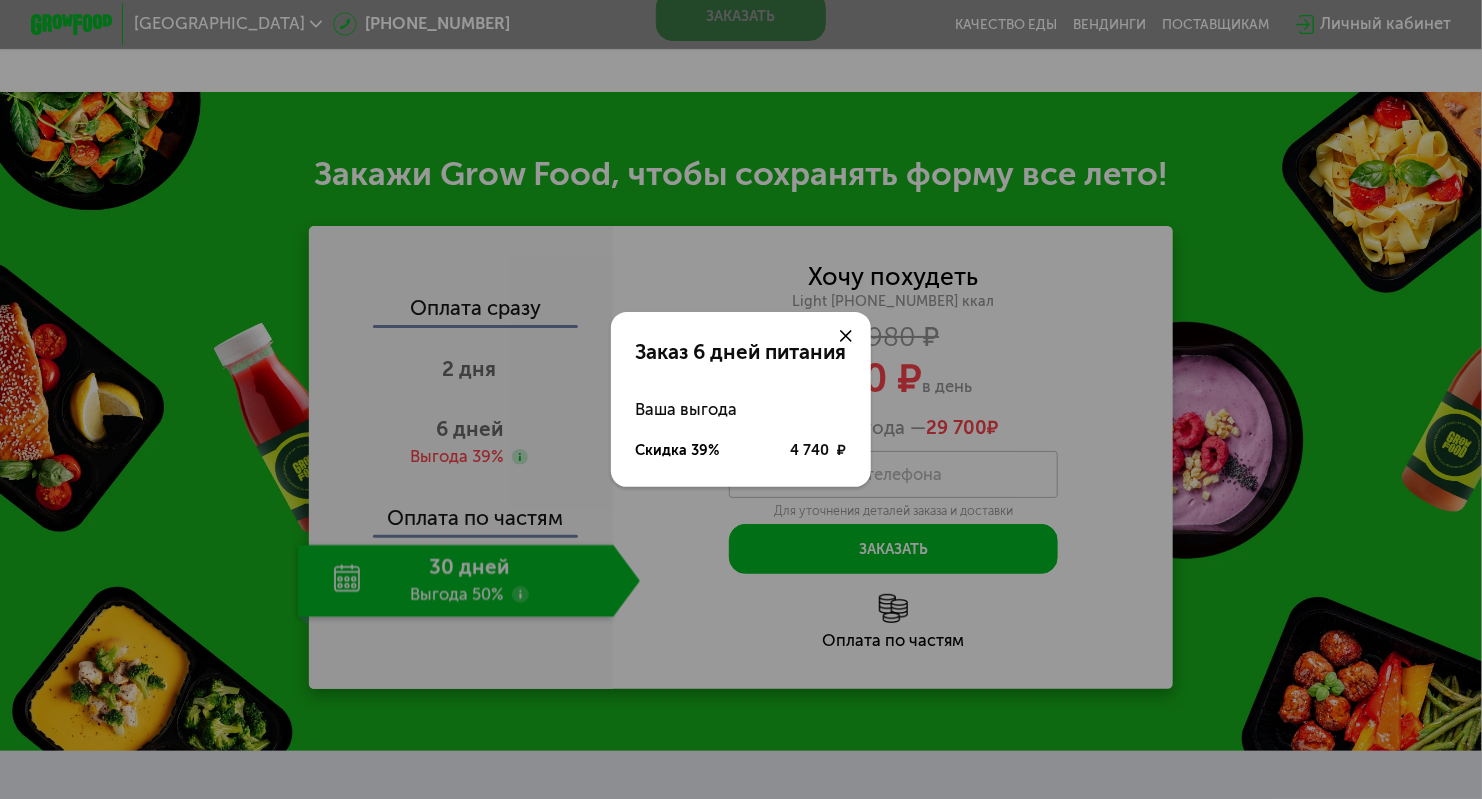 click 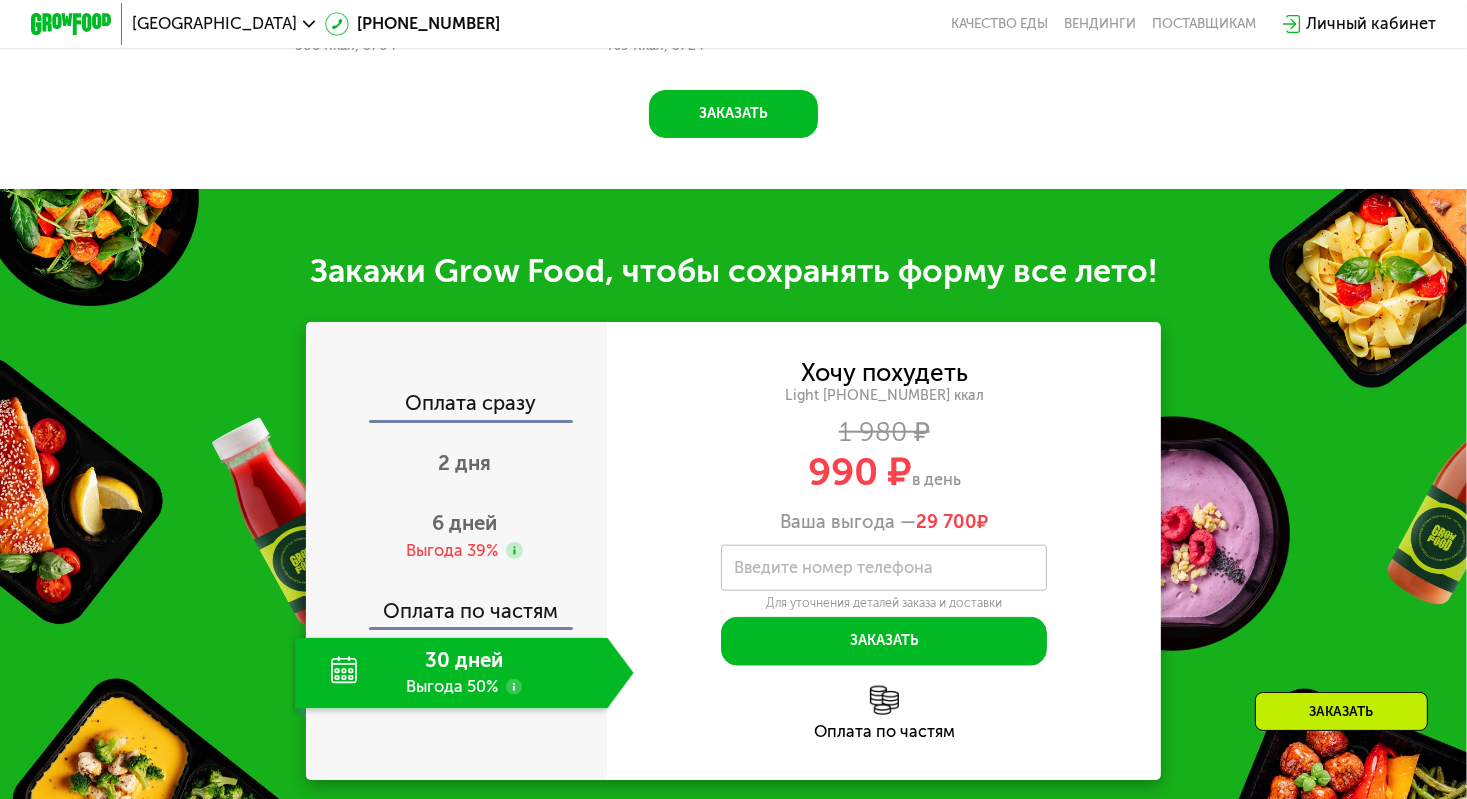 scroll, scrollTop: 2072, scrollLeft: 0, axis: vertical 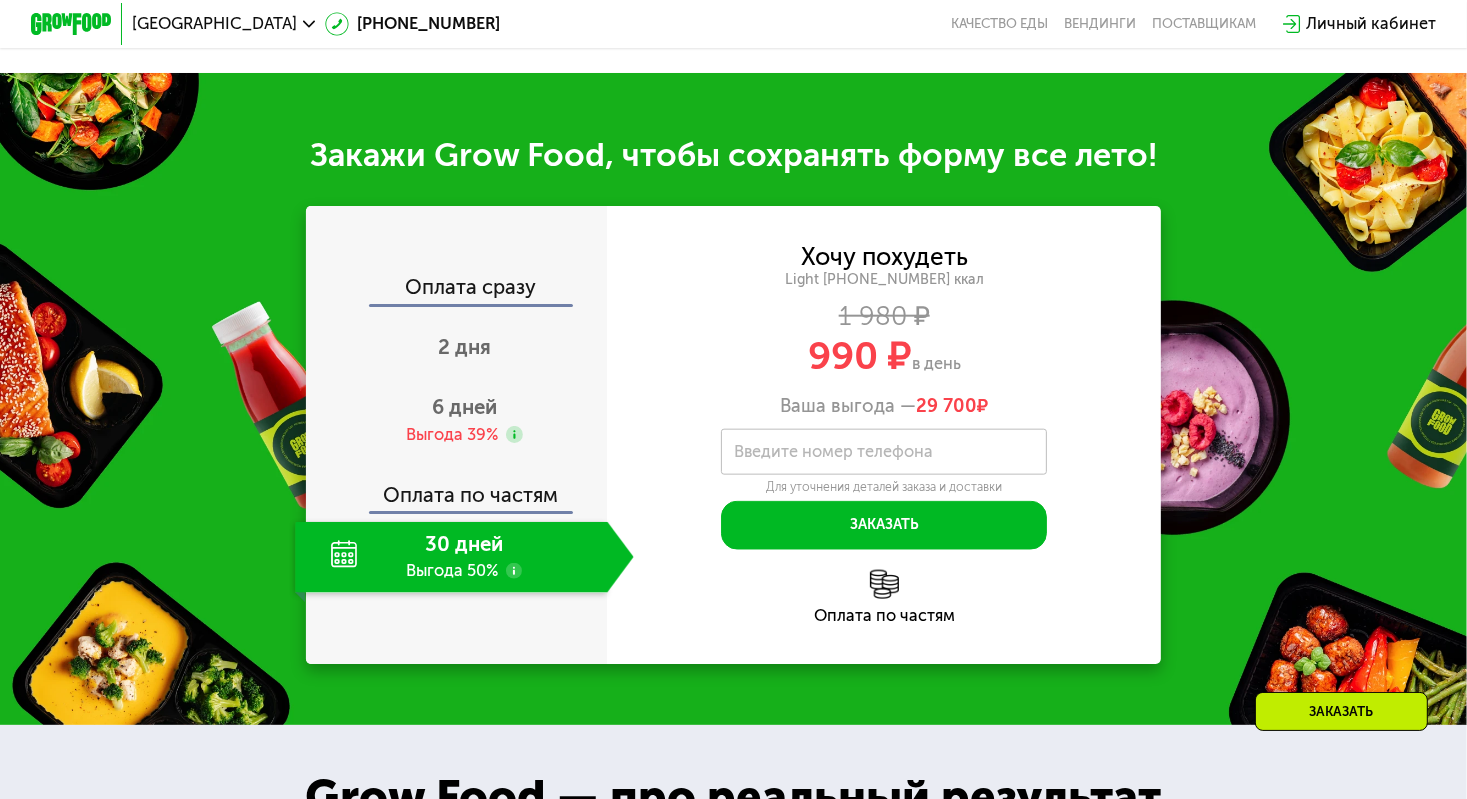 drag, startPoint x: 339, startPoint y: 576, endPoint x: 378, endPoint y: 576, distance: 39 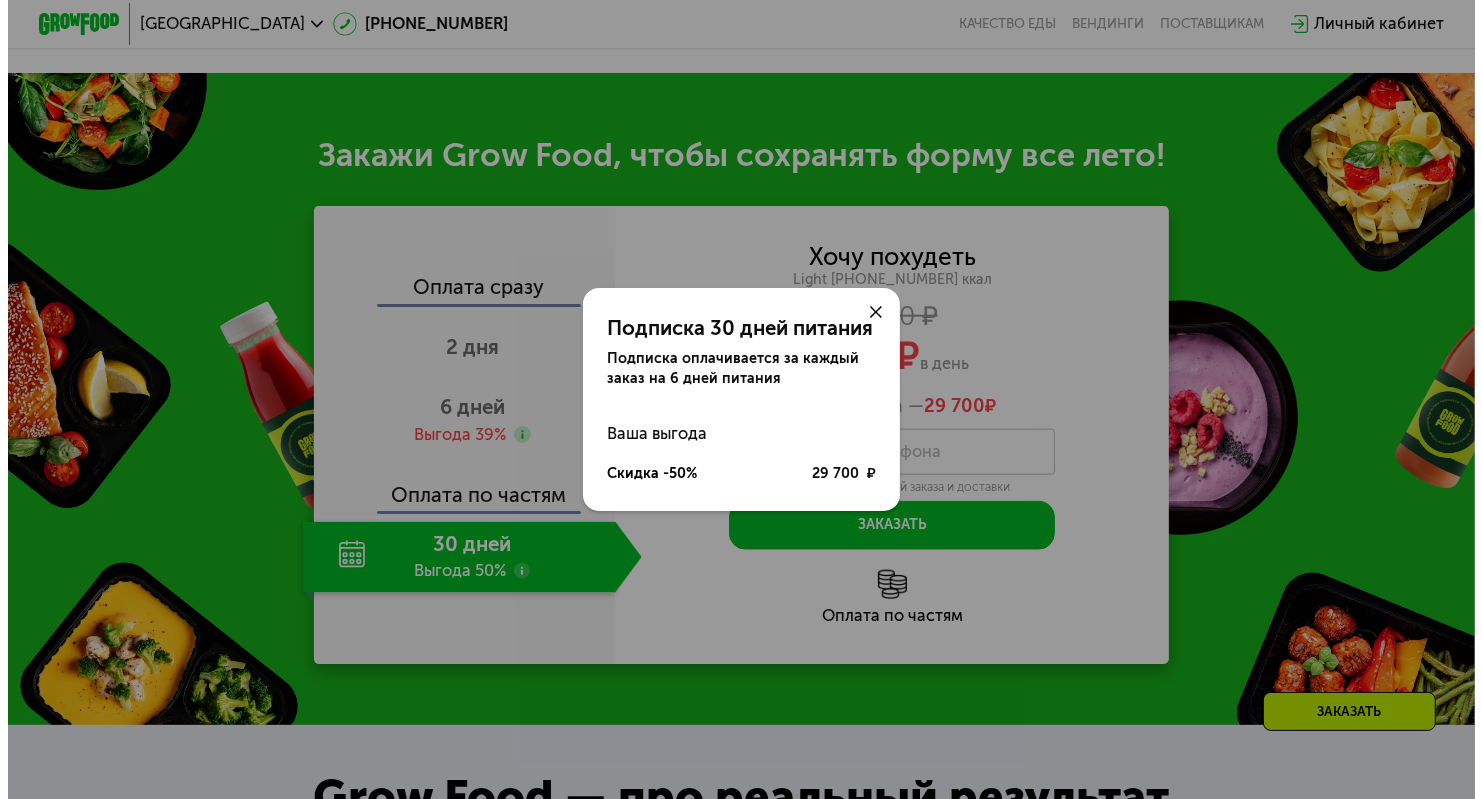 scroll, scrollTop: 0, scrollLeft: 0, axis: both 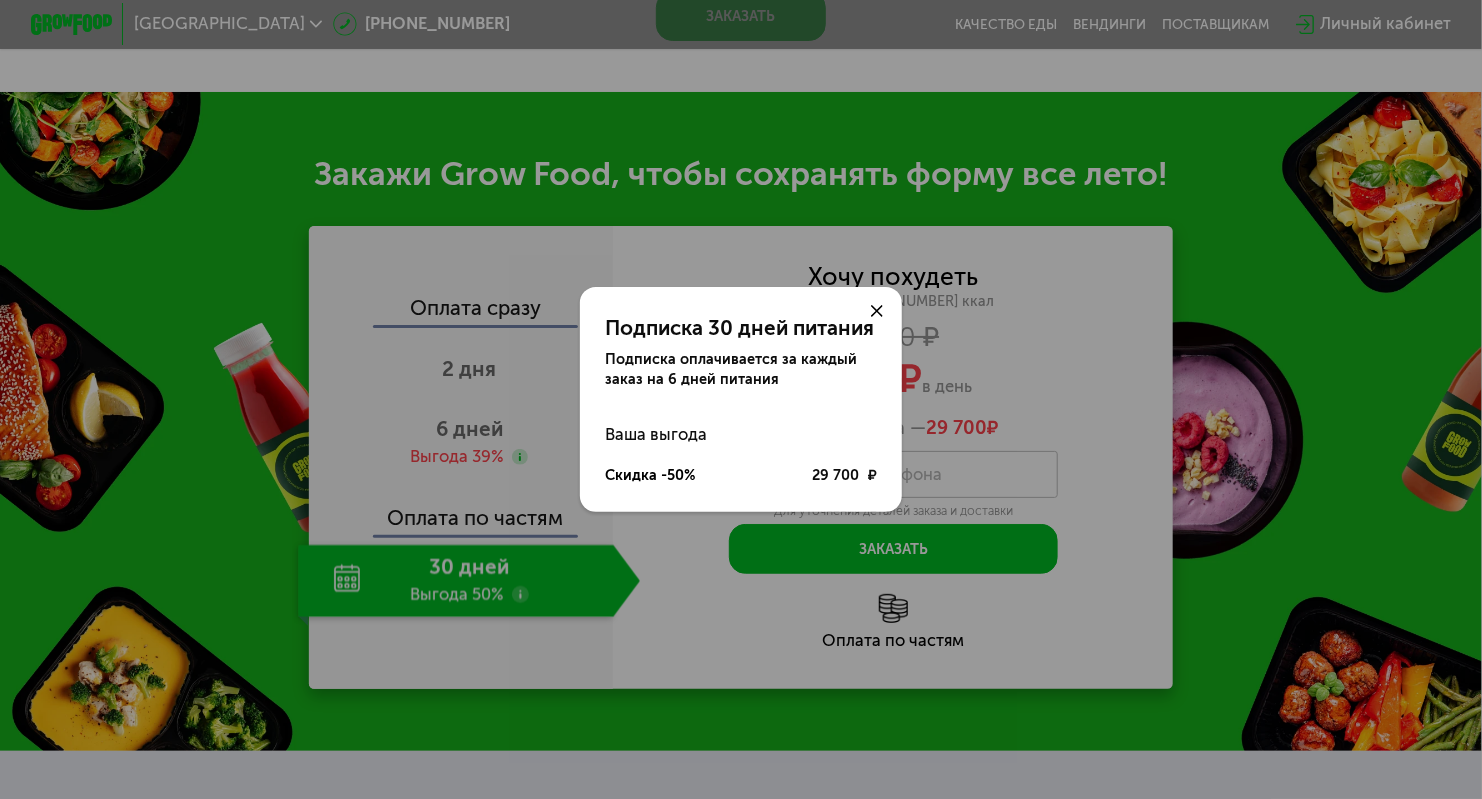 drag, startPoint x: 609, startPoint y: 323, endPoint x: 867, endPoint y: 330, distance: 258.09494 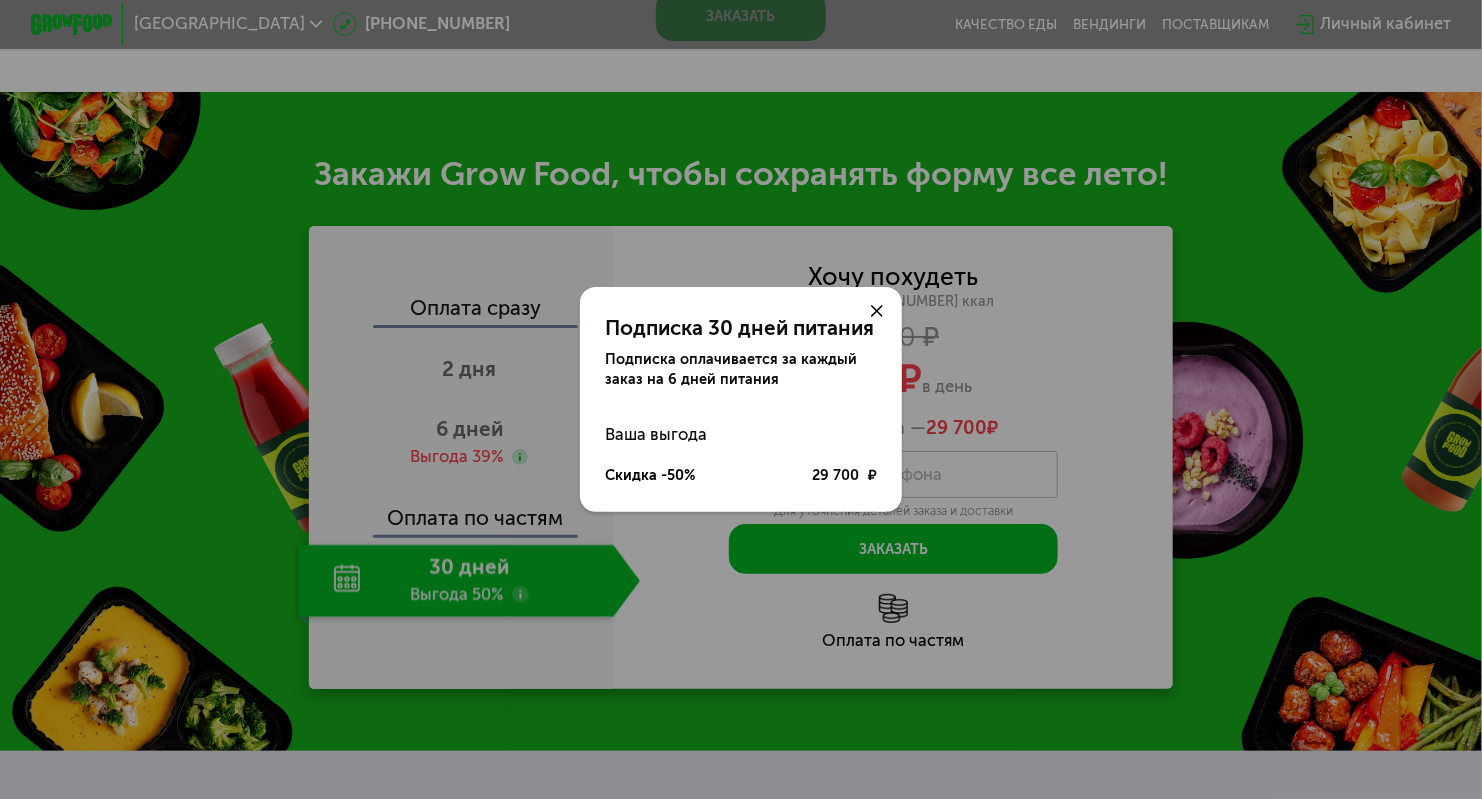 drag, startPoint x: 608, startPoint y: 324, endPoint x: 866, endPoint y: 332, distance: 258.124 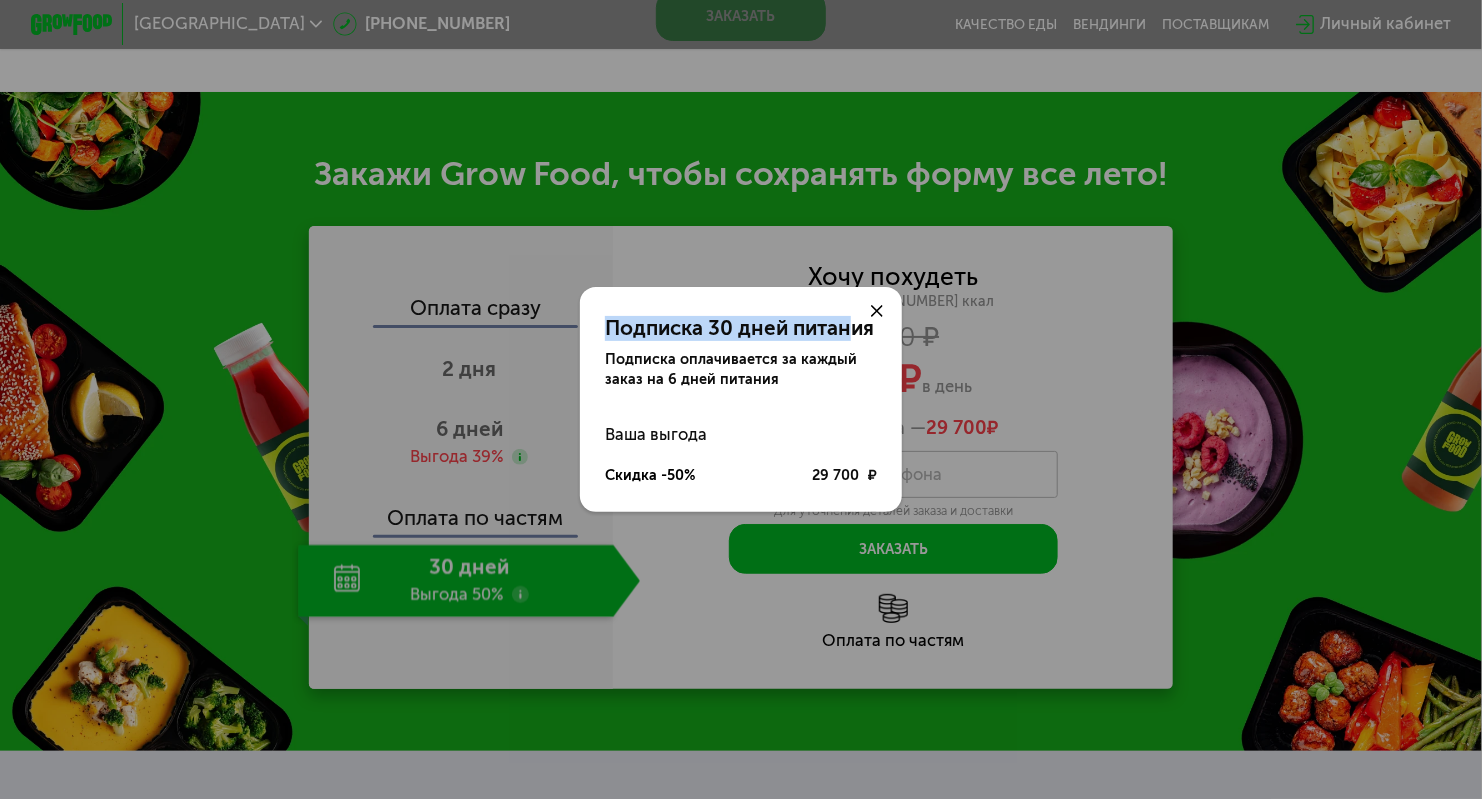 drag, startPoint x: 605, startPoint y: 322, endPoint x: 838, endPoint y: 325, distance: 233.01932 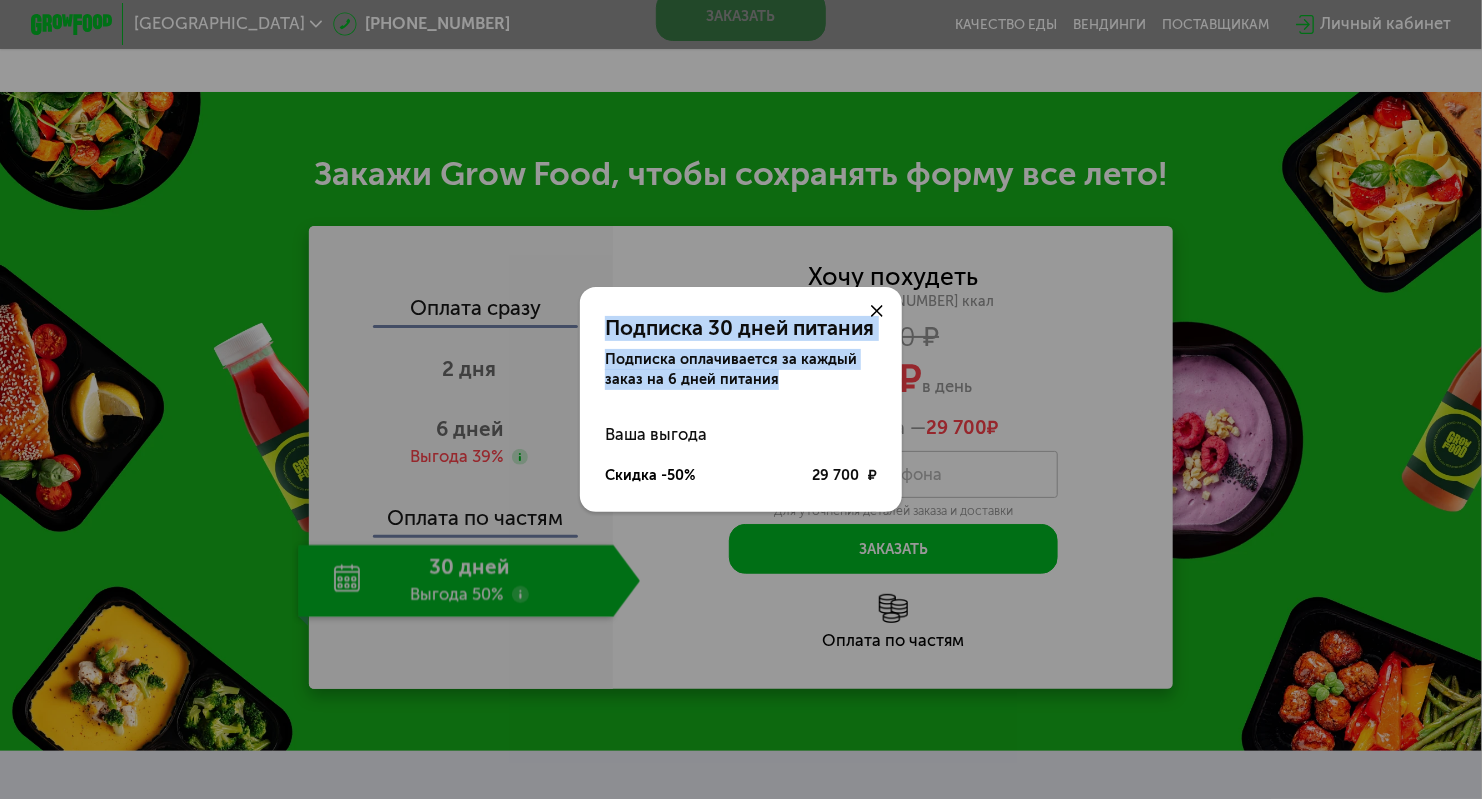 drag, startPoint x: 608, startPoint y: 323, endPoint x: 799, endPoint y: 378, distance: 198.76117 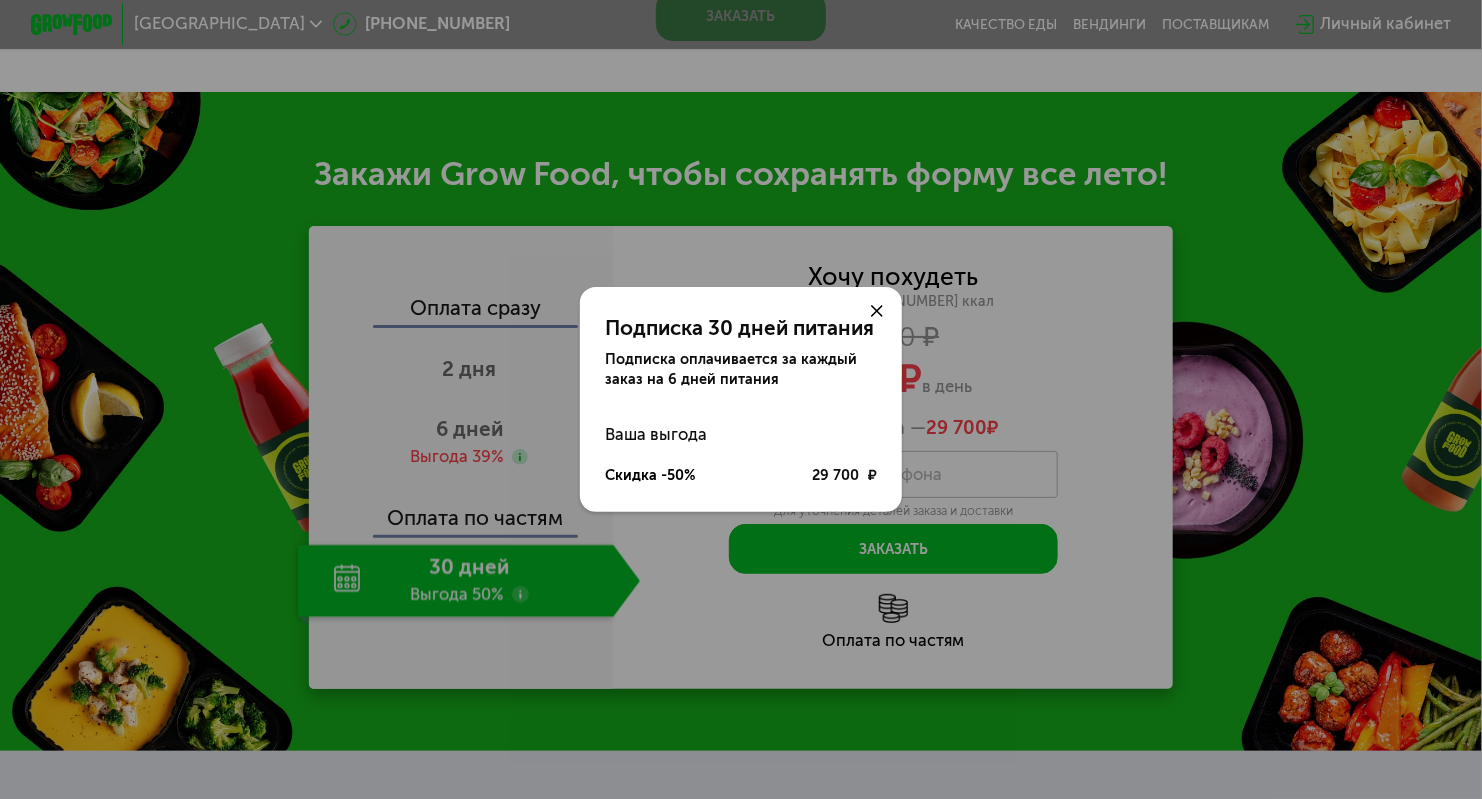 click on "Подписка 30 дней питания Подписка оплачивается за каждый заказ на 6 дней питания Ваша выгода Скидка -50% 29 700 ₽" 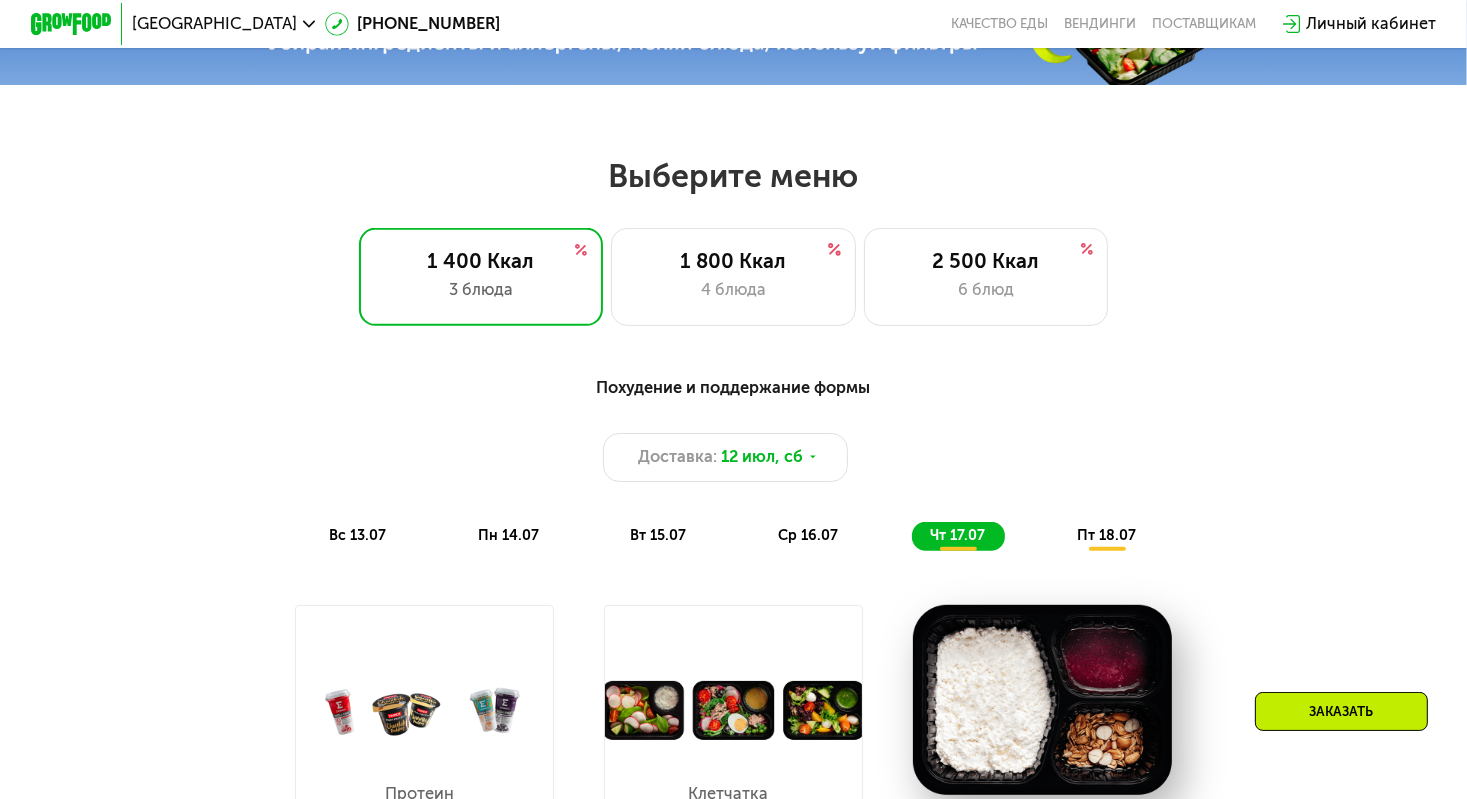 scroll, scrollTop: 900, scrollLeft: 0, axis: vertical 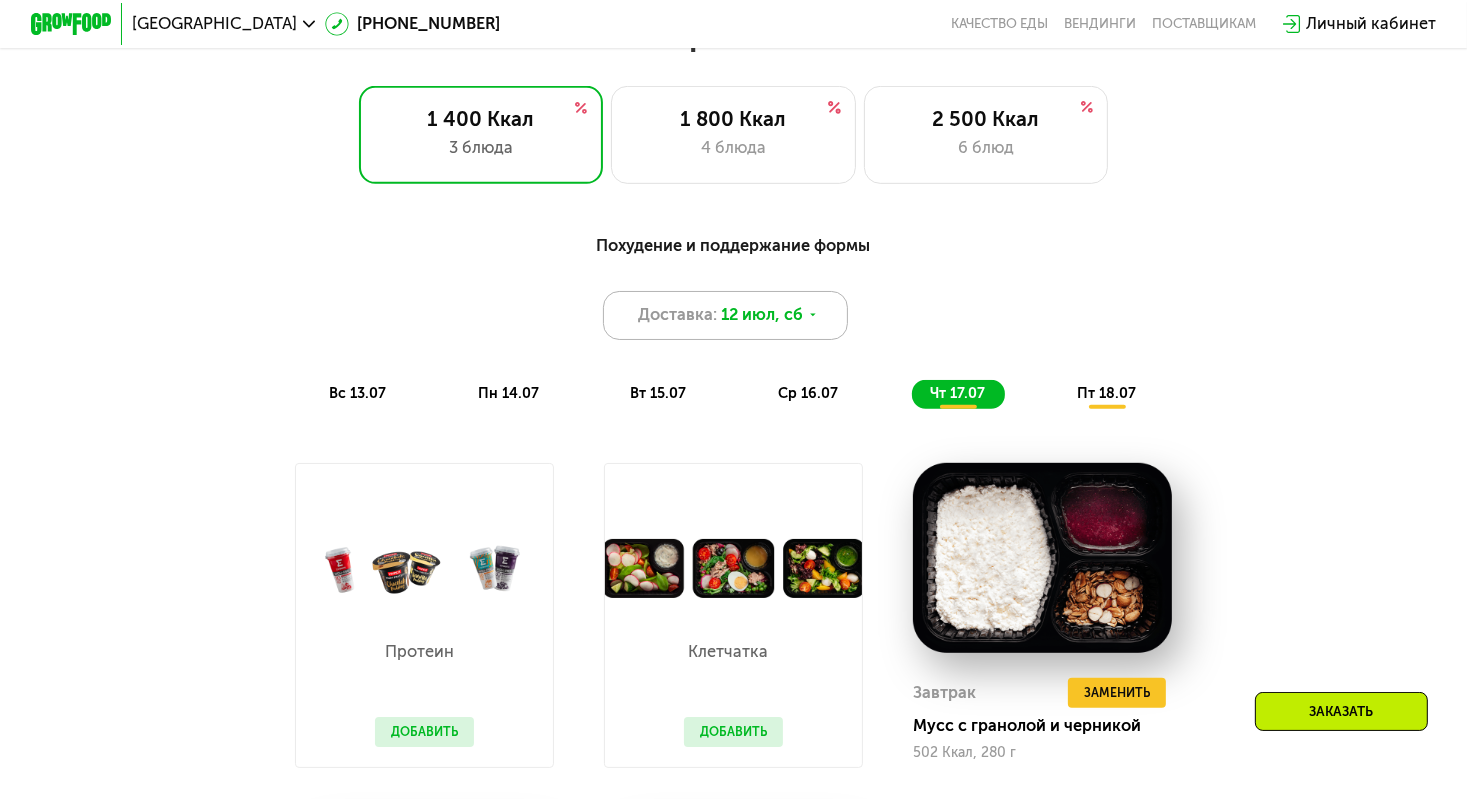click on "12 июл, сб" at bounding box center (762, 315) 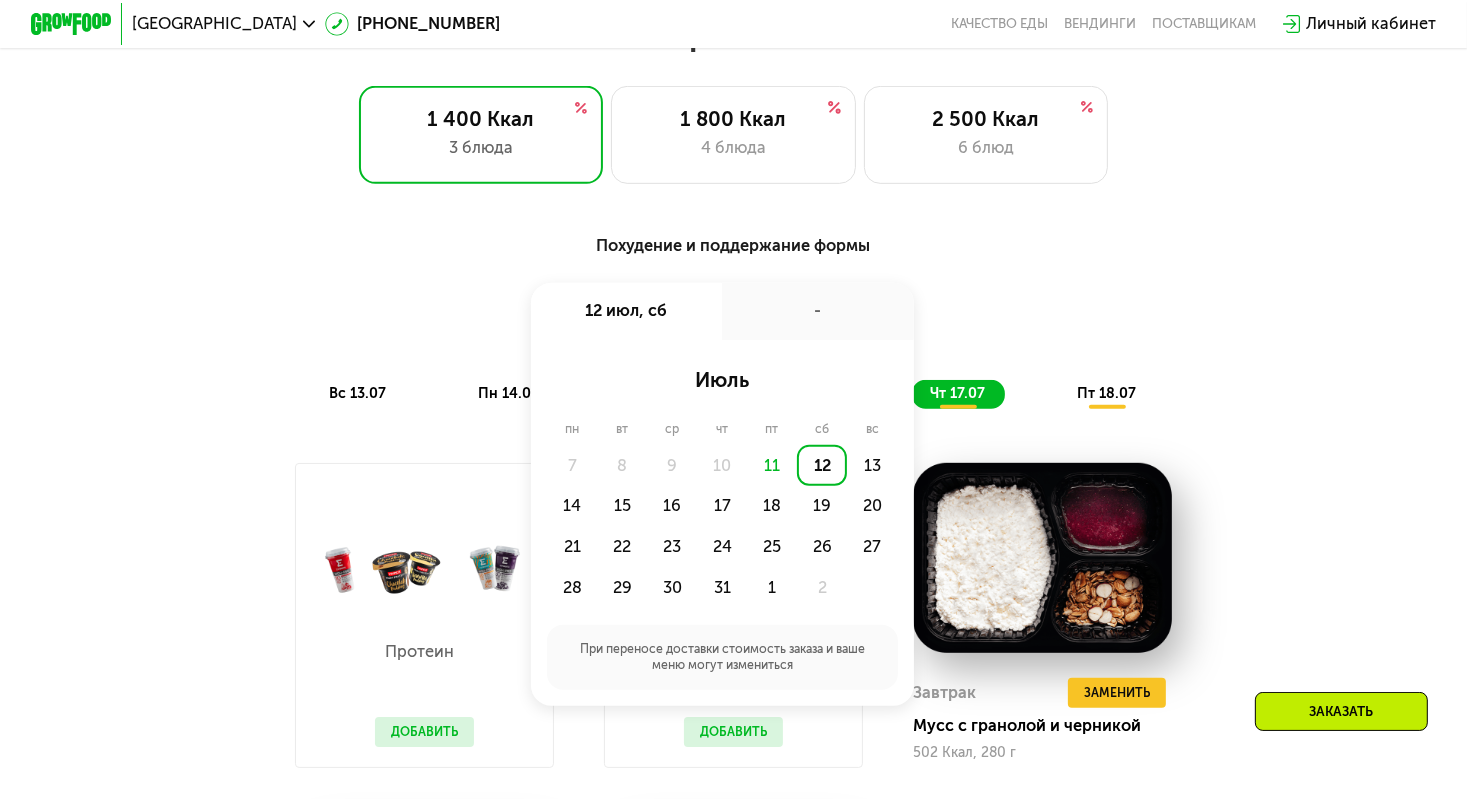 click on "-" at bounding box center (818, 311) 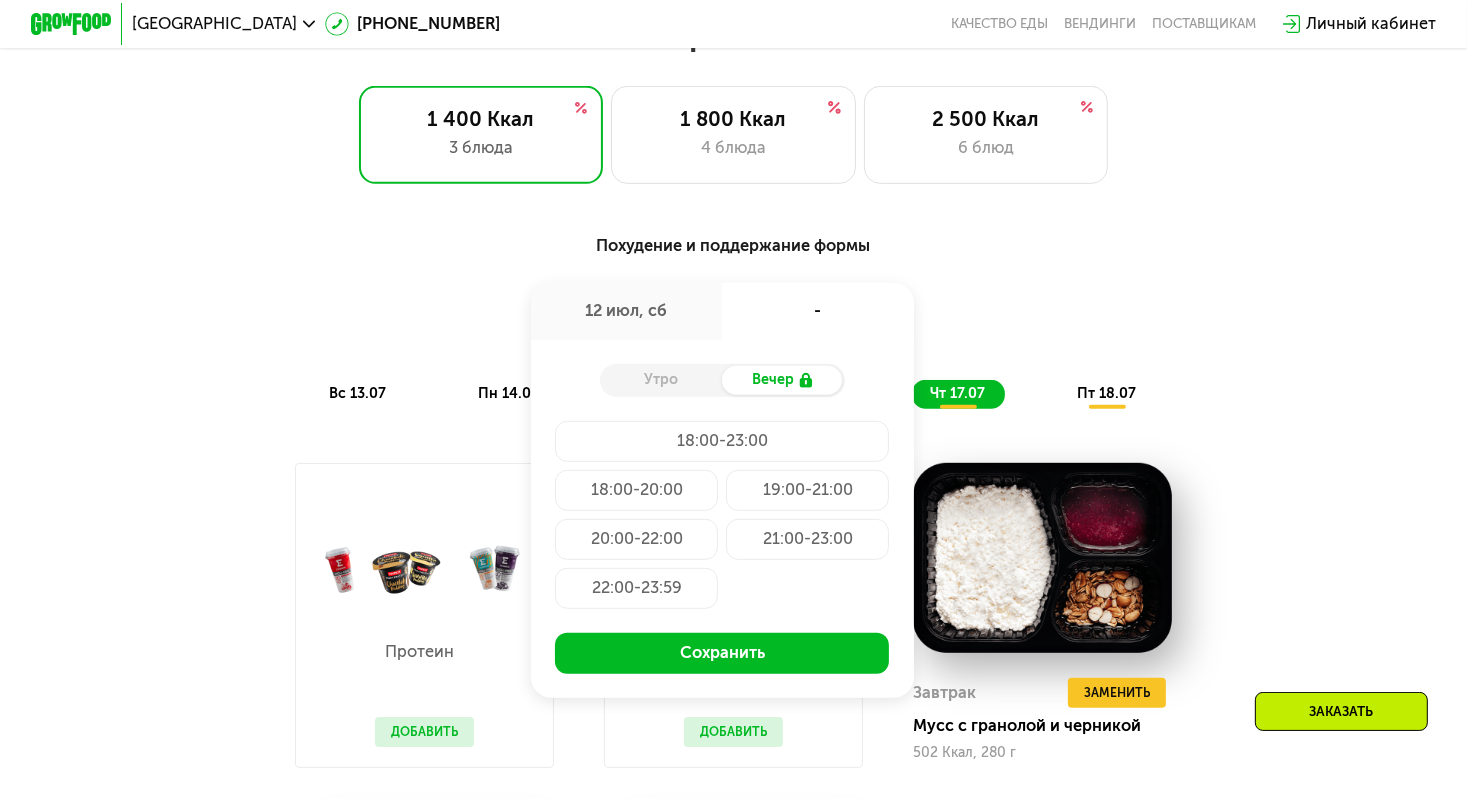 click on "Доставка: [DATE] июл, сб -  Утро  Вечер 18:00-23:00 18:00-20:00 19:00-21:00 20:00-22:00 21:00-23:00 22:00-23:59 Сохранить" at bounding box center (733, 315) 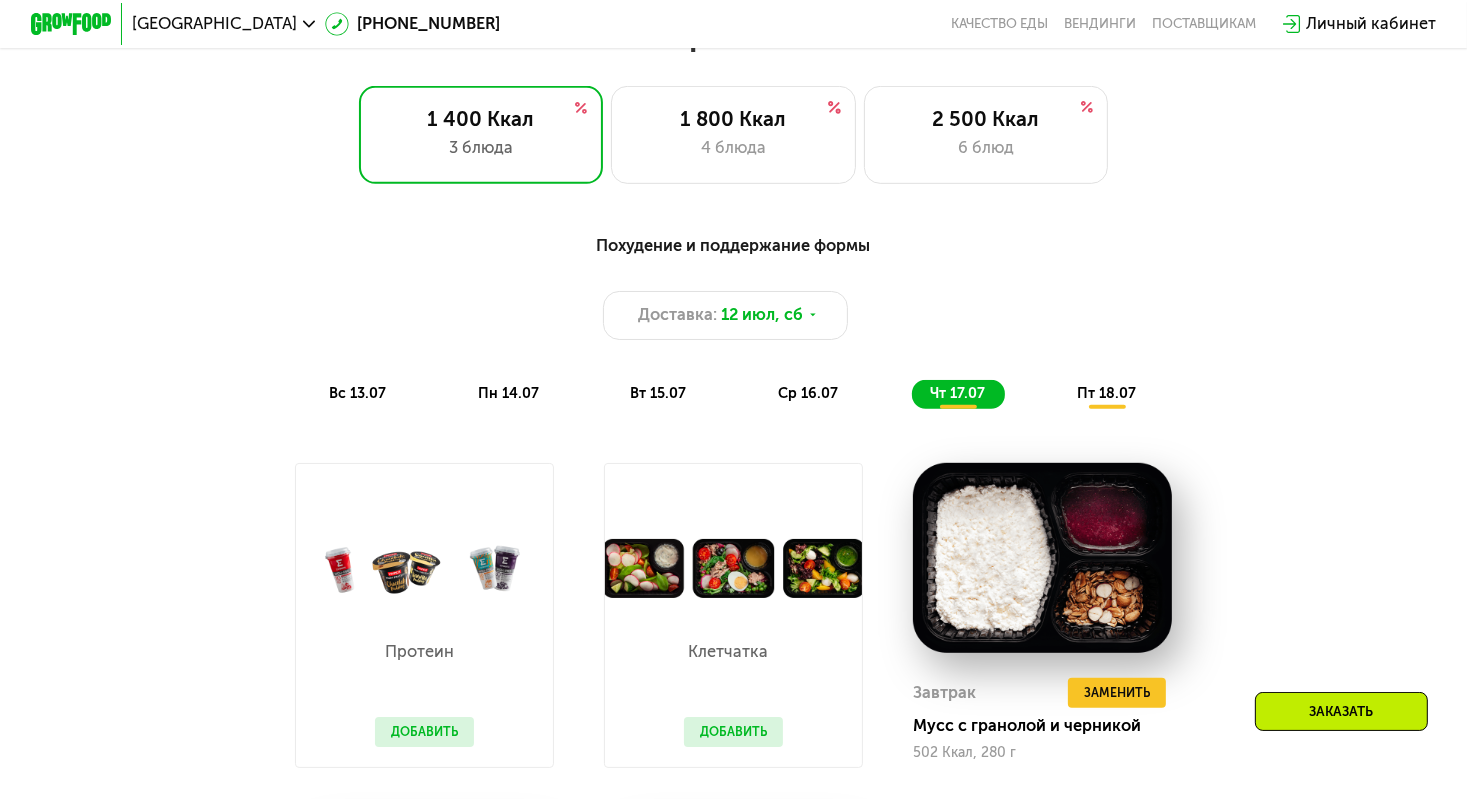click on "вс 13.07" at bounding box center [357, 393] 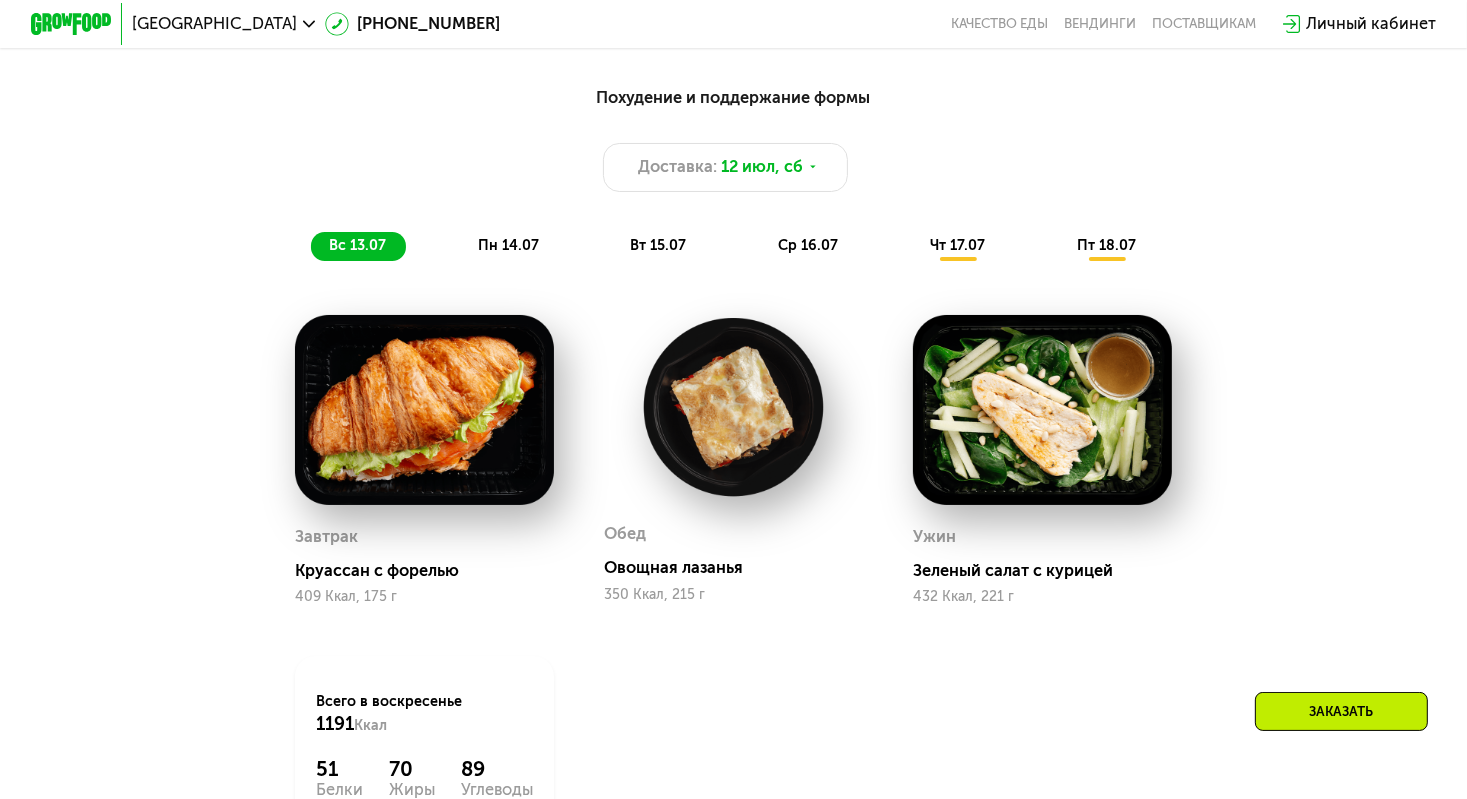 scroll, scrollTop: 1000, scrollLeft: 0, axis: vertical 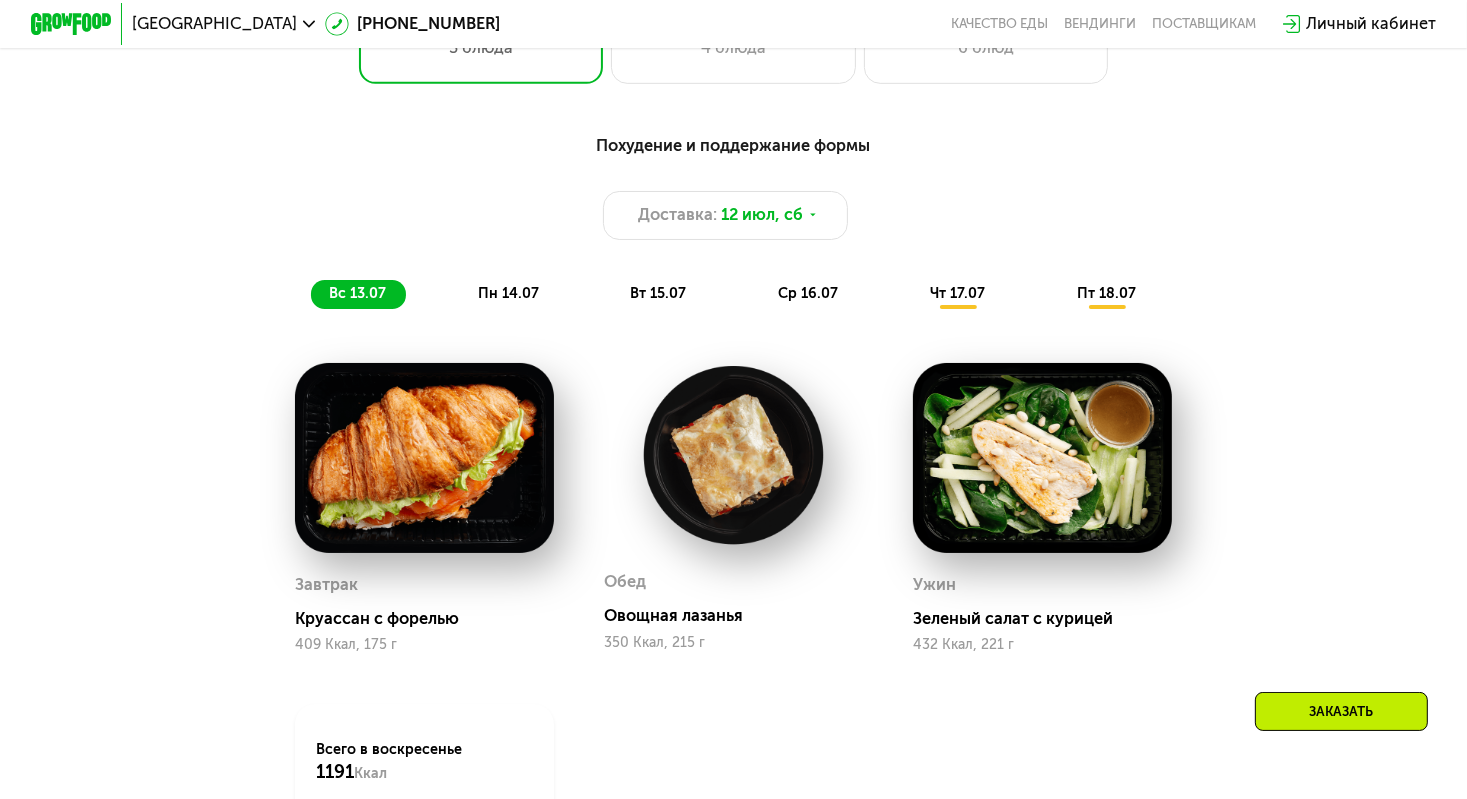 click on "пн 14.07" at bounding box center [508, 293] 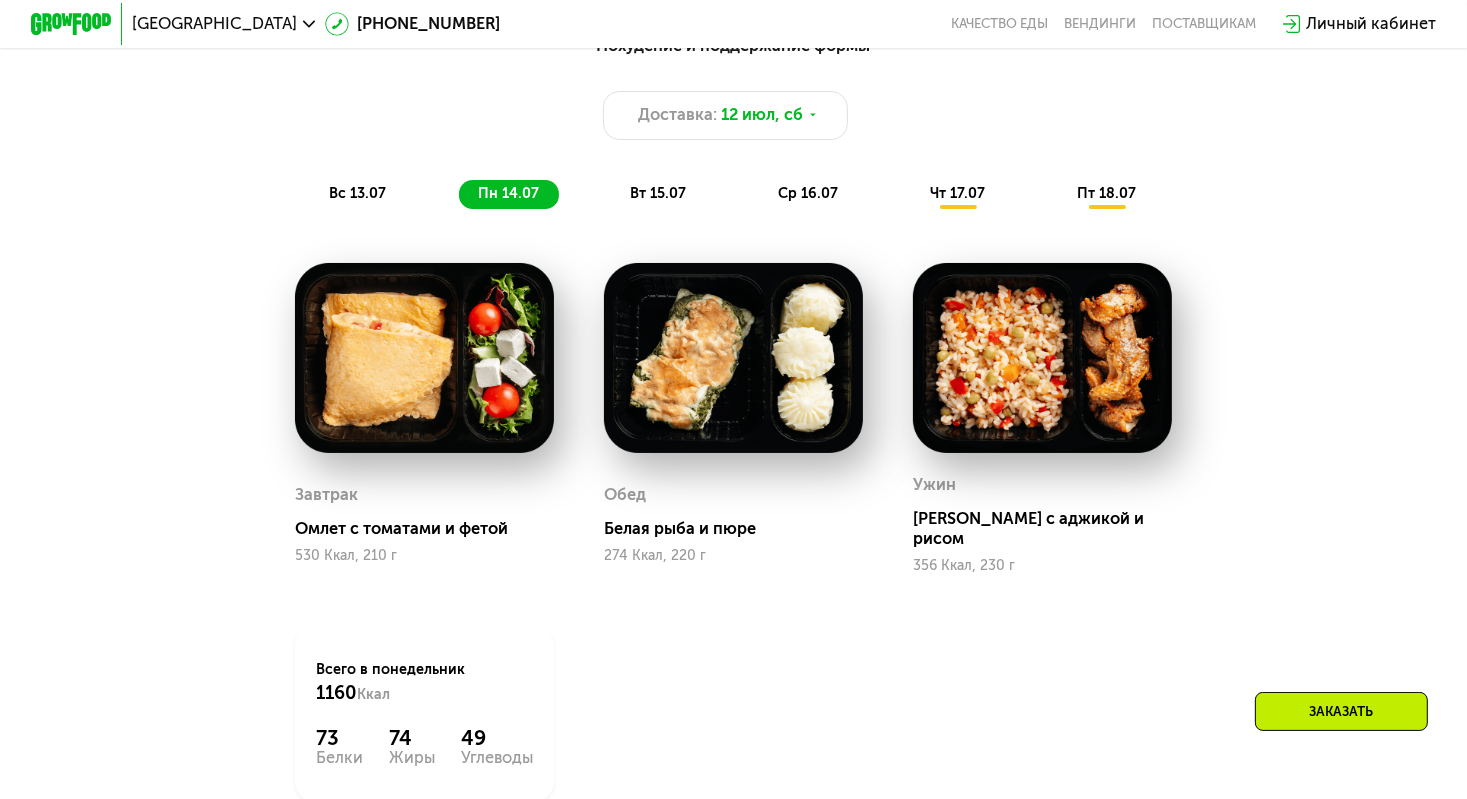 scroll, scrollTop: 1000, scrollLeft: 0, axis: vertical 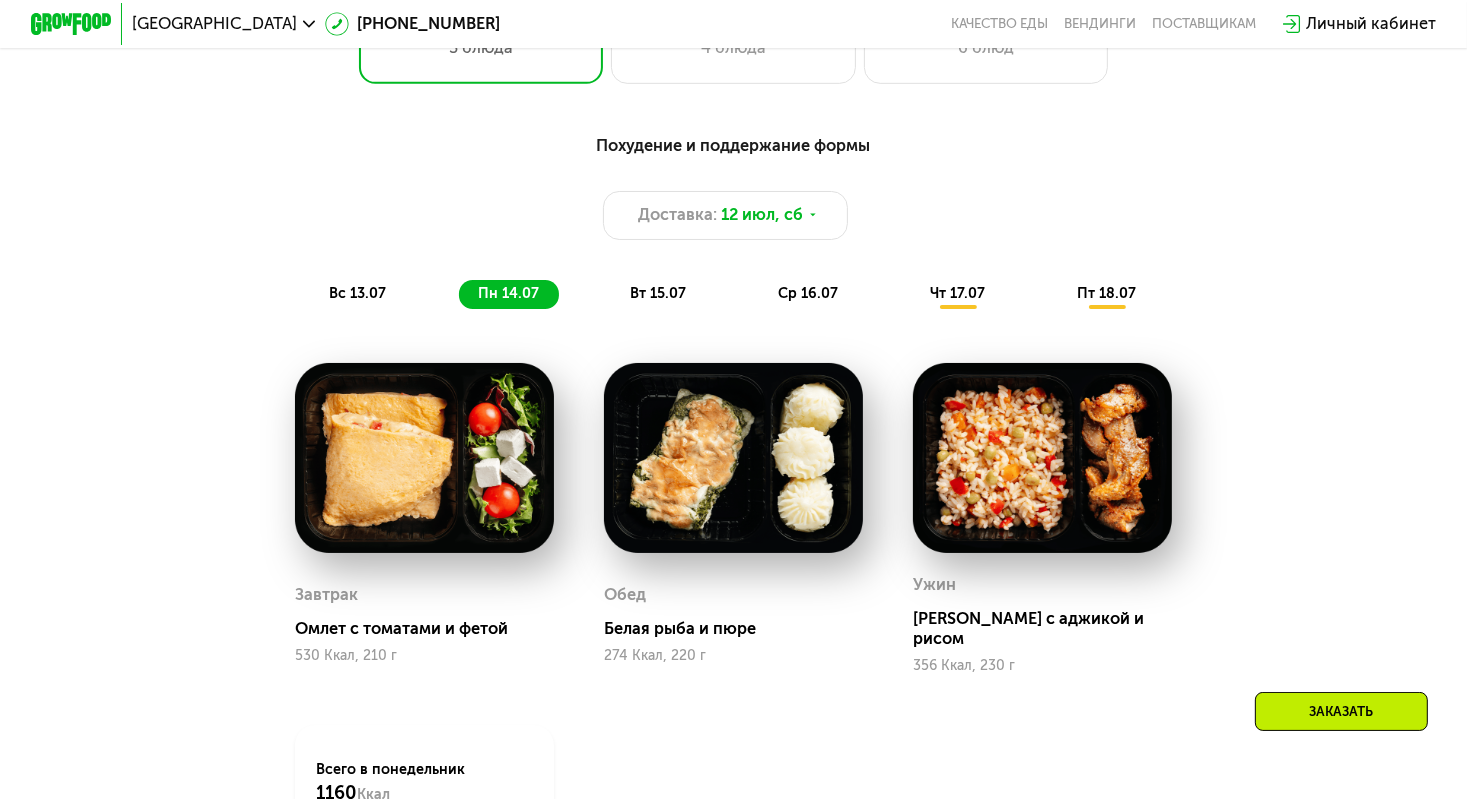 click on "вт 15.07" at bounding box center (659, 293) 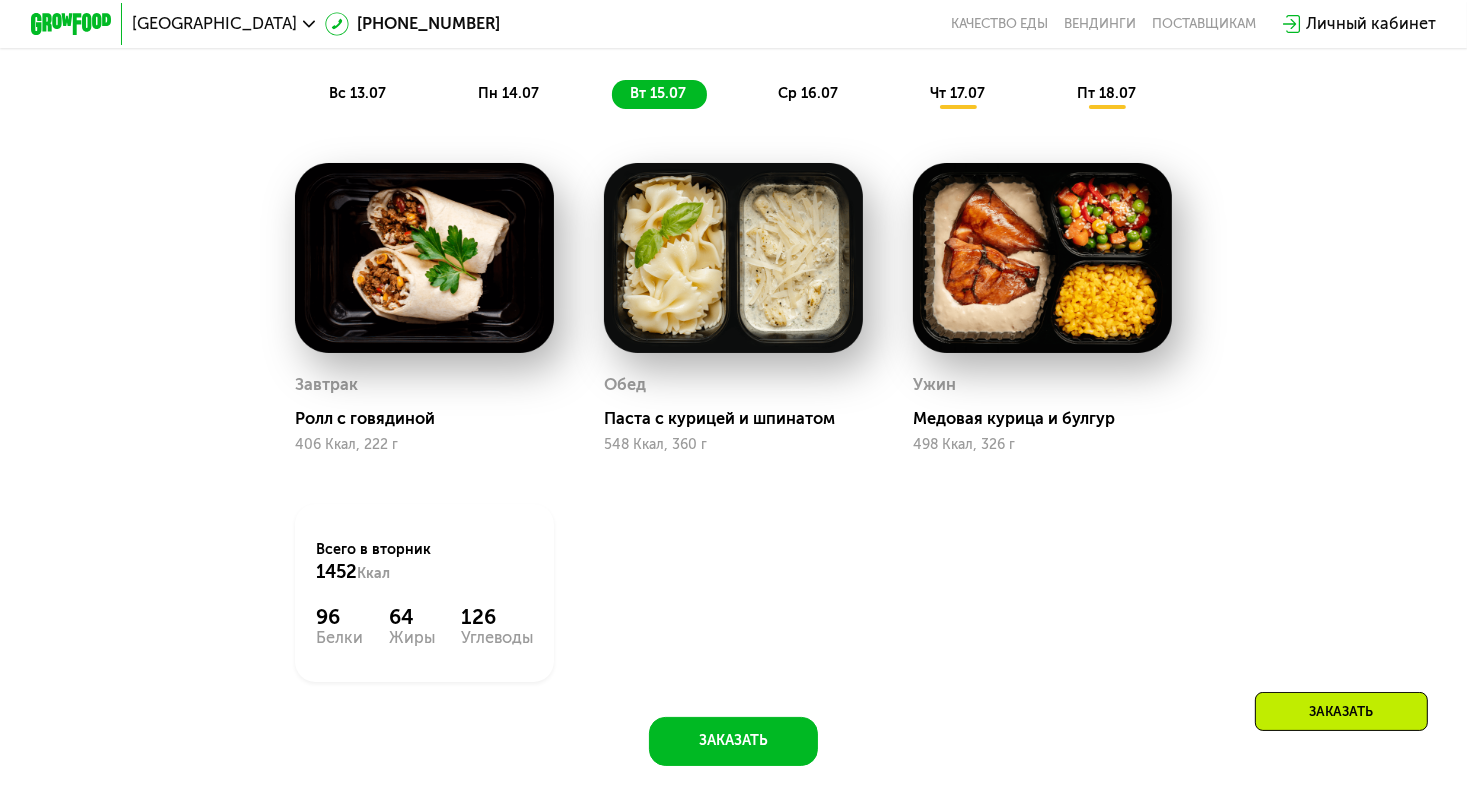 scroll, scrollTop: 1100, scrollLeft: 0, axis: vertical 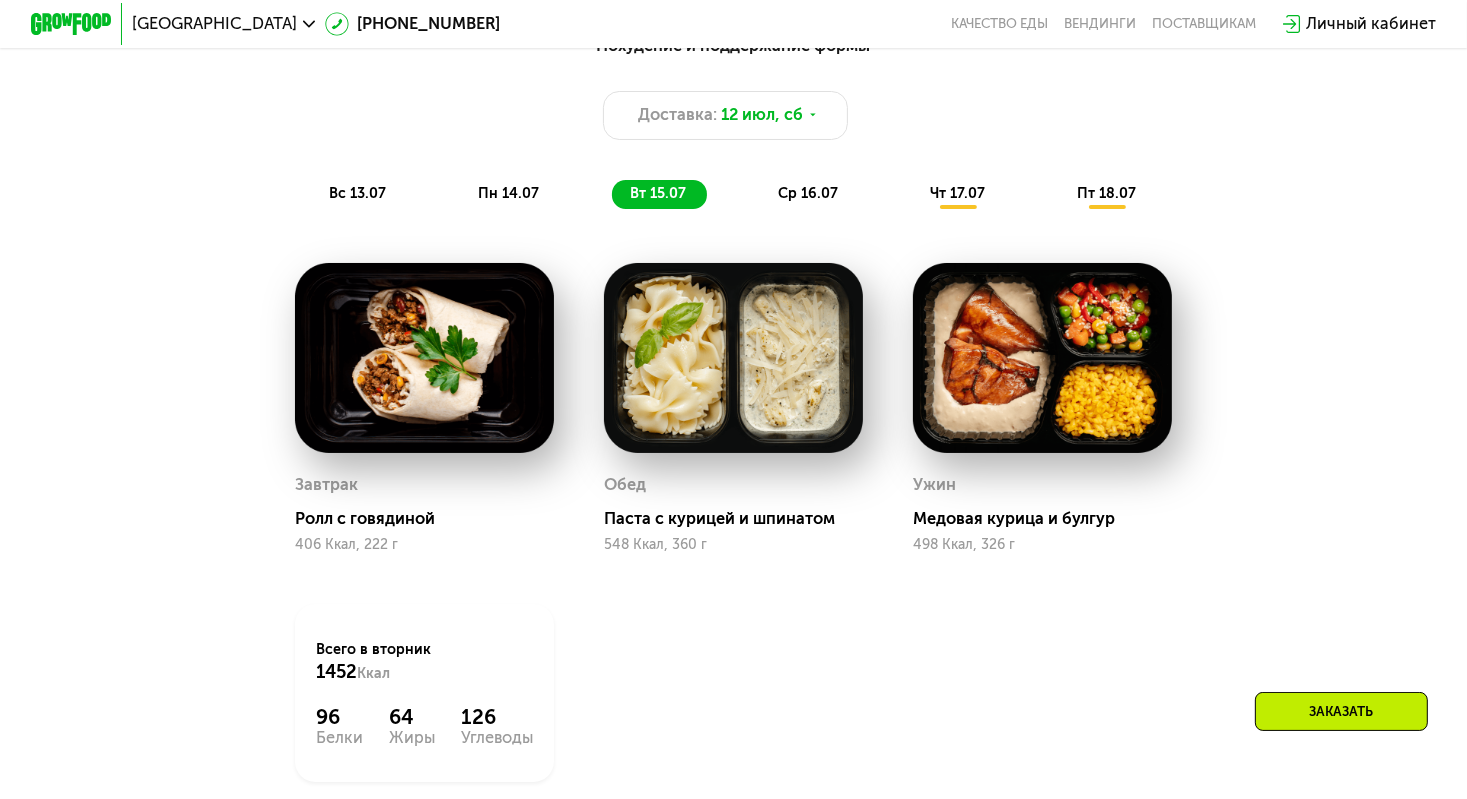 click on "ср 16.07" 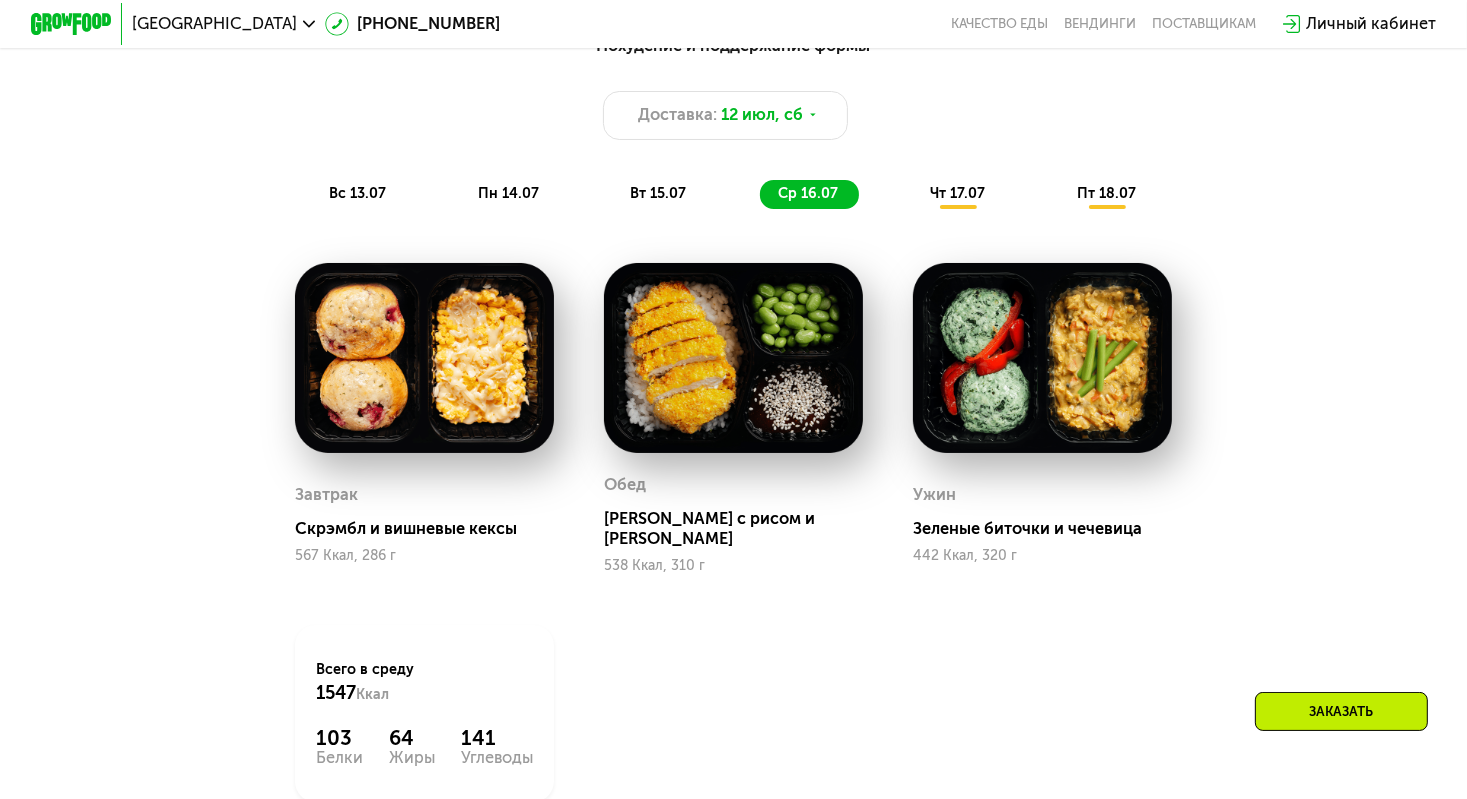 click on "чт 17.07" at bounding box center (957, 193) 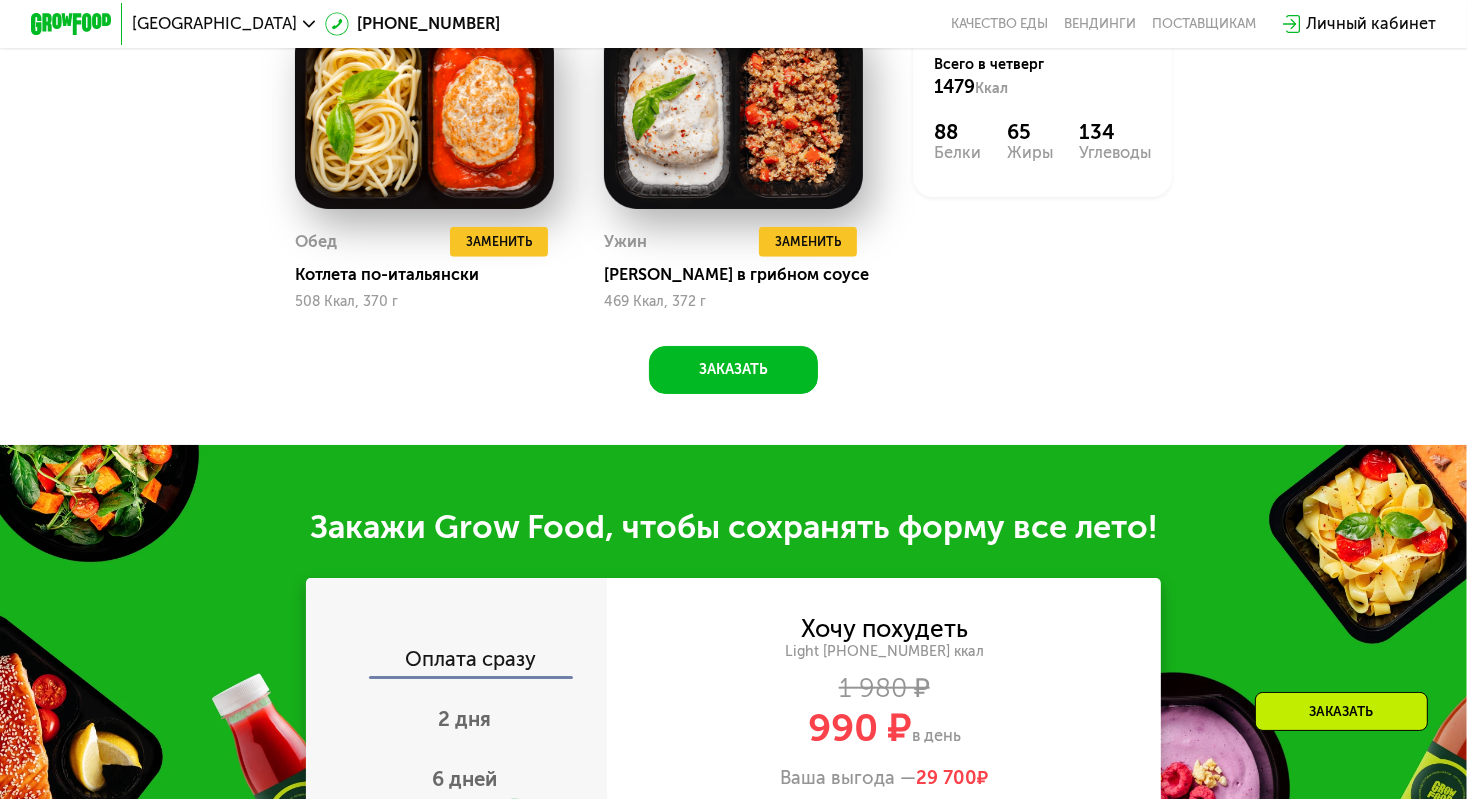 scroll, scrollTop: 1800, scrollLeft: 0, axis: vertical 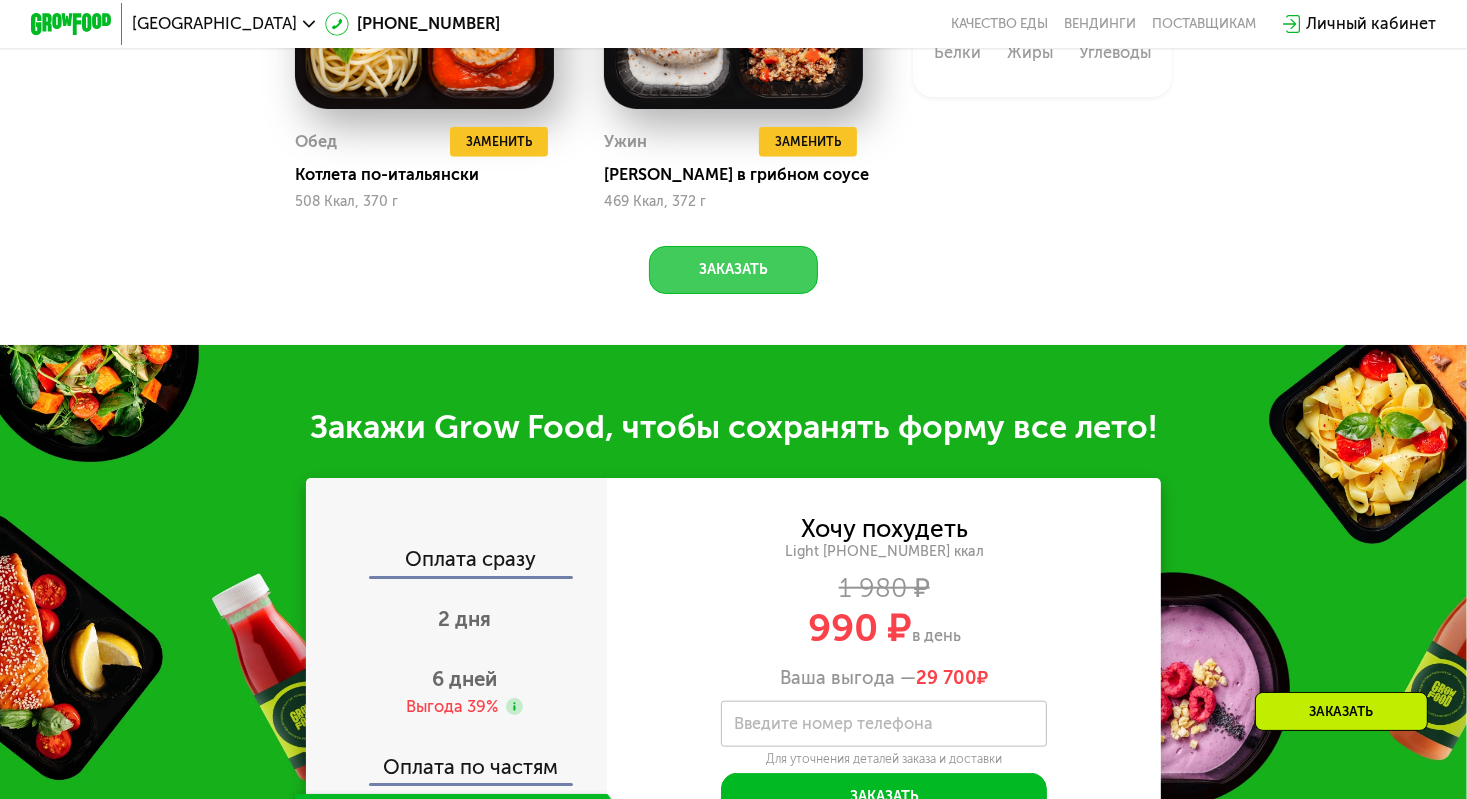 click on "Заказать" 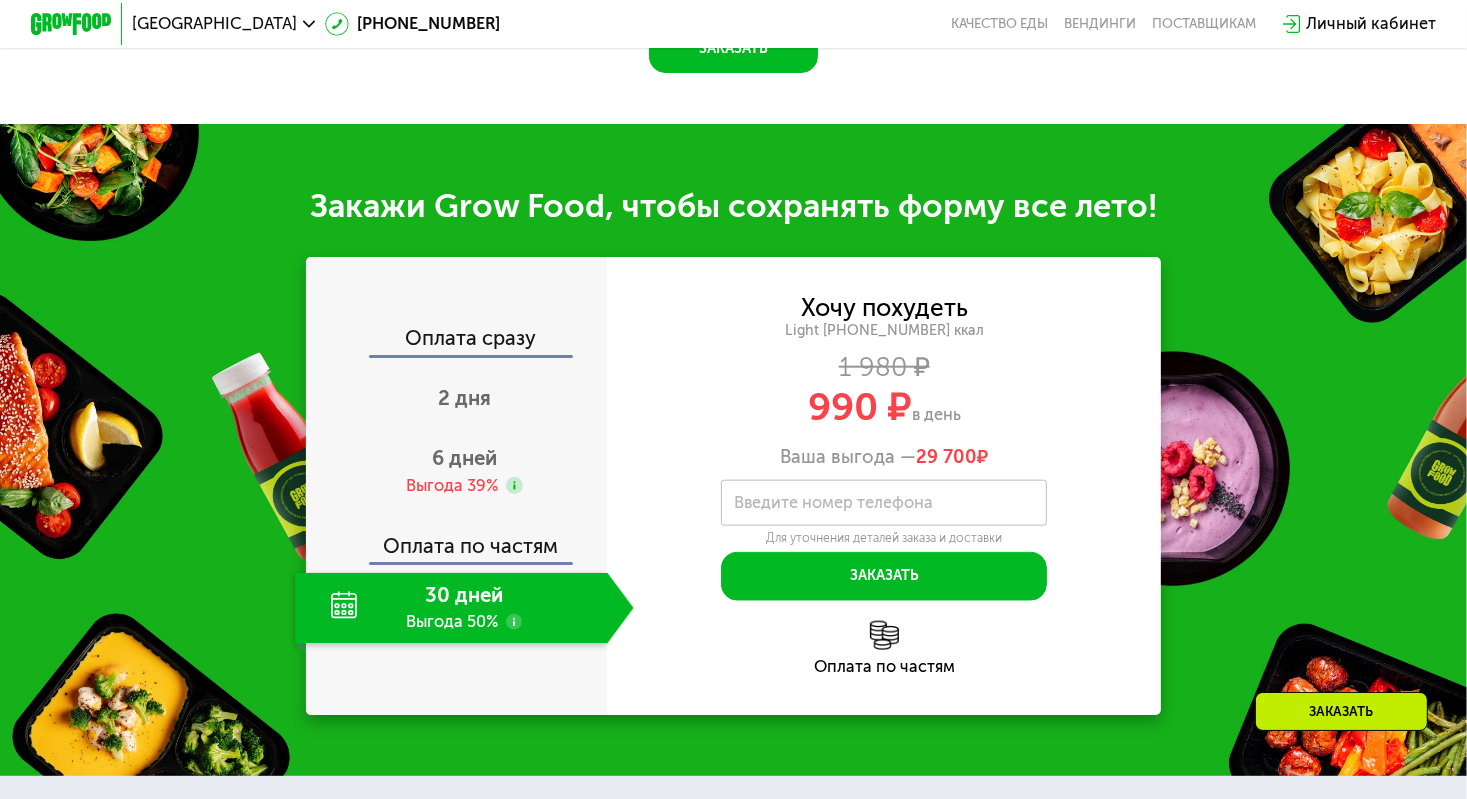 scroll, scrollTop: 2164, scrollLeft: 0, axis: vertical 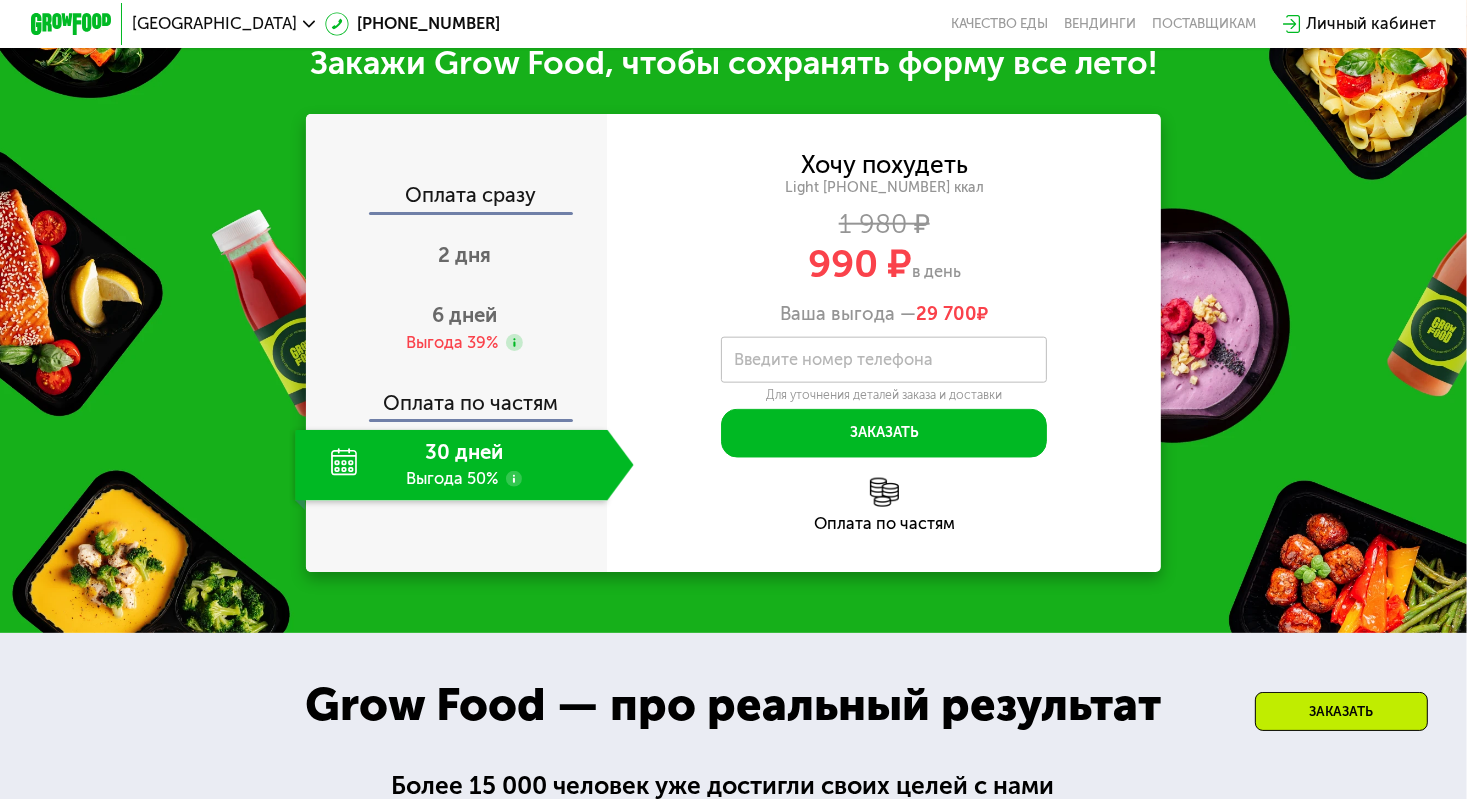 click on "30 дней Выгода 50%" 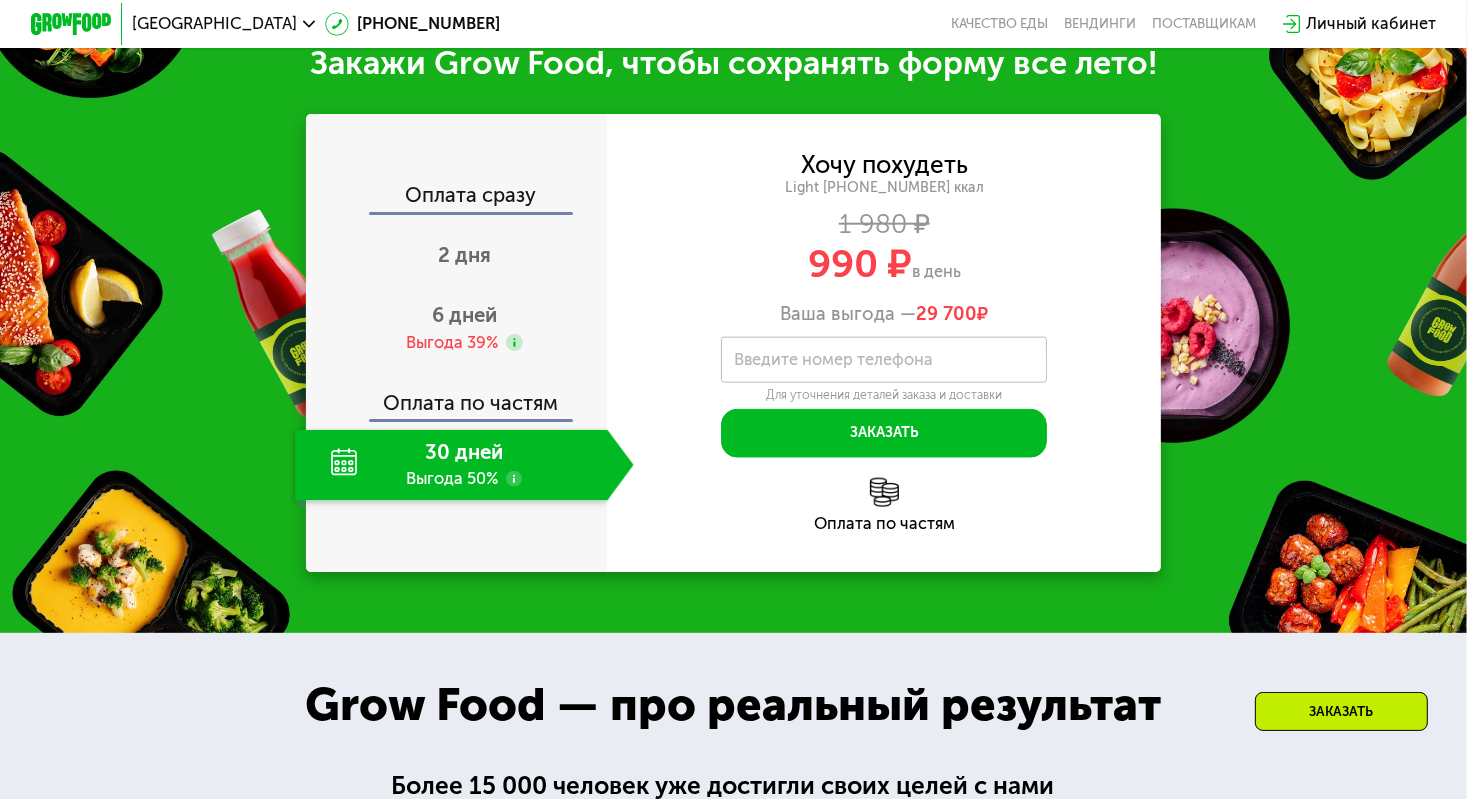 click on "Введите номер телефона" at bounding box center (834, 359) 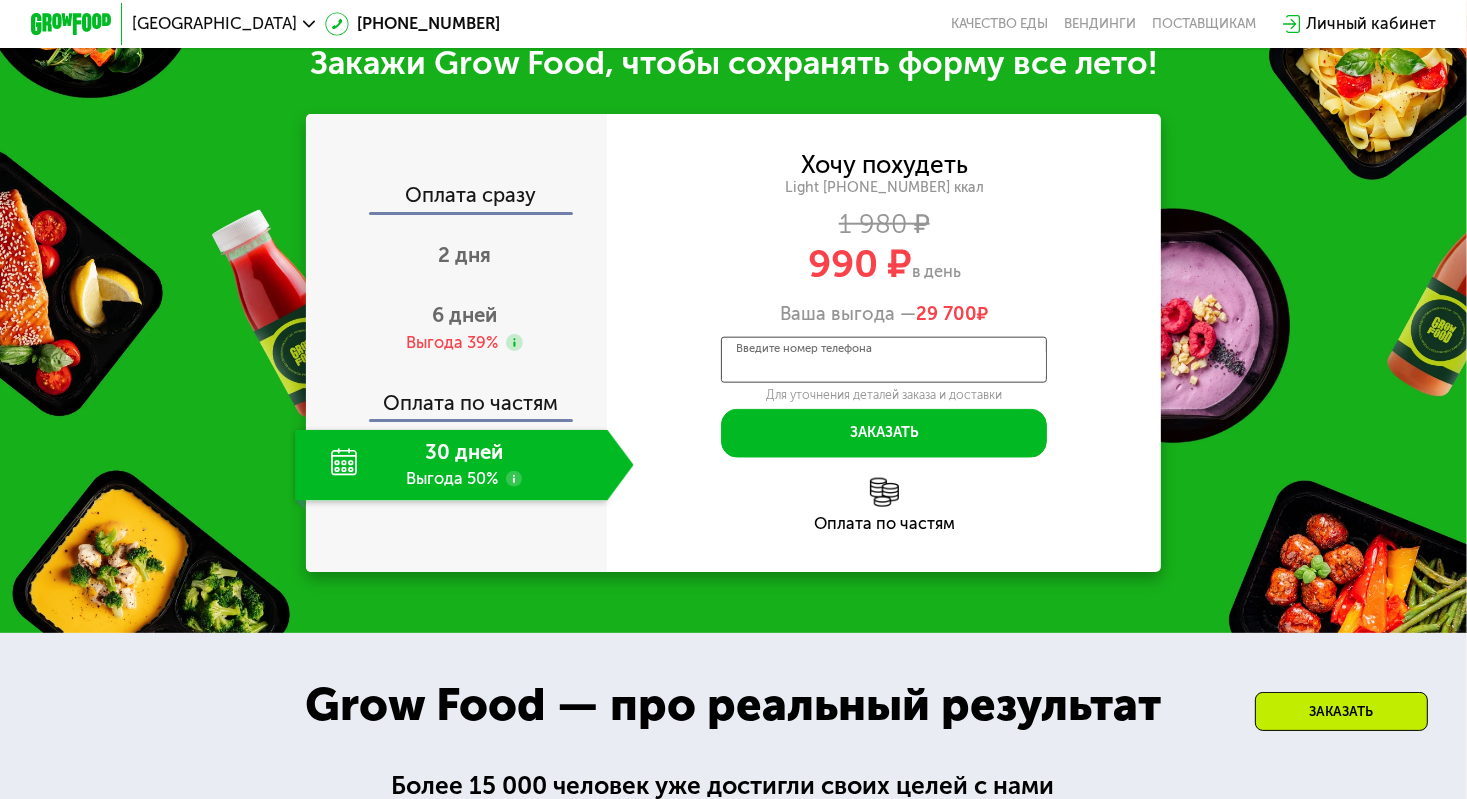 click on "Введите номер телефона" at bounding box center [884, 360] 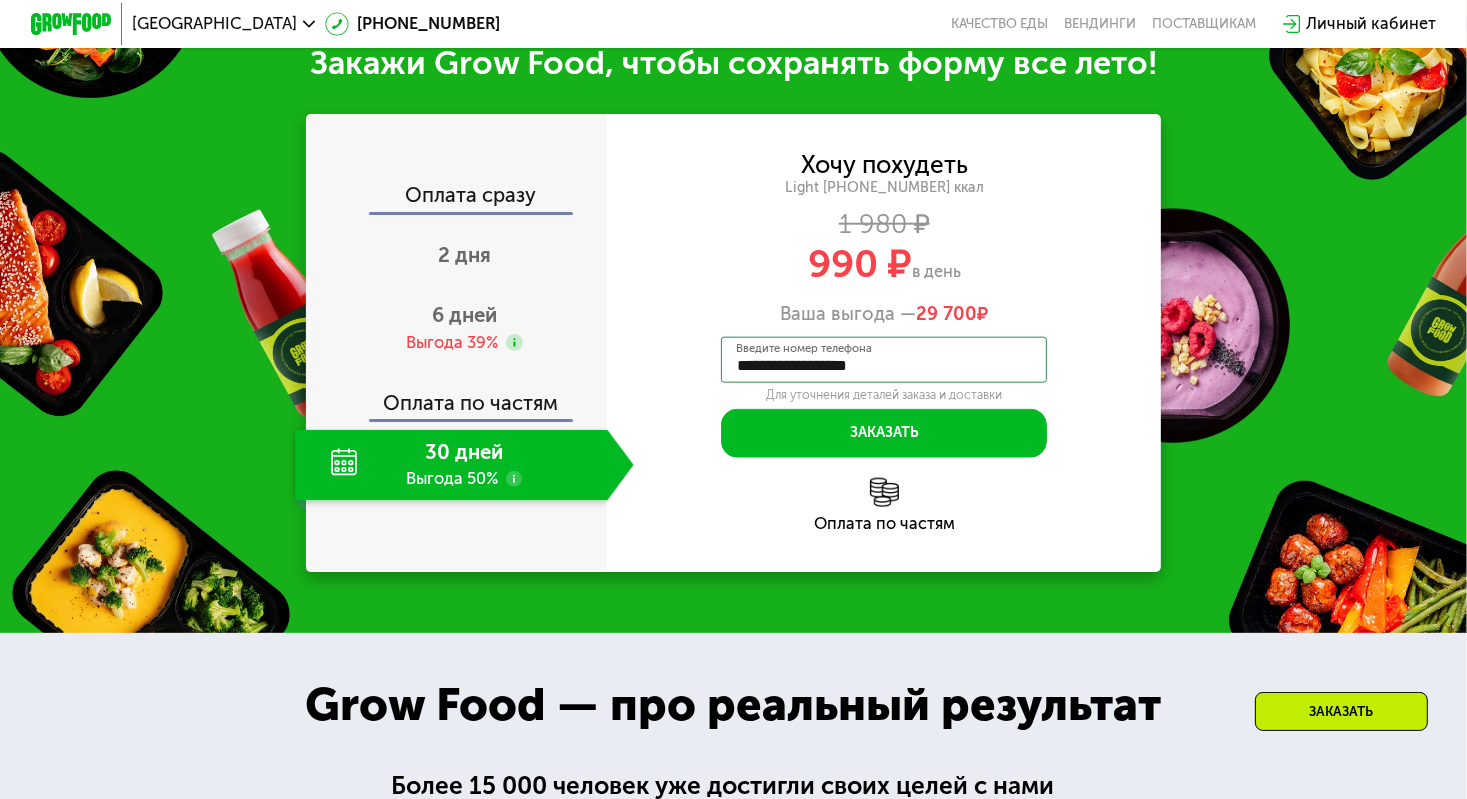 type on "**********" 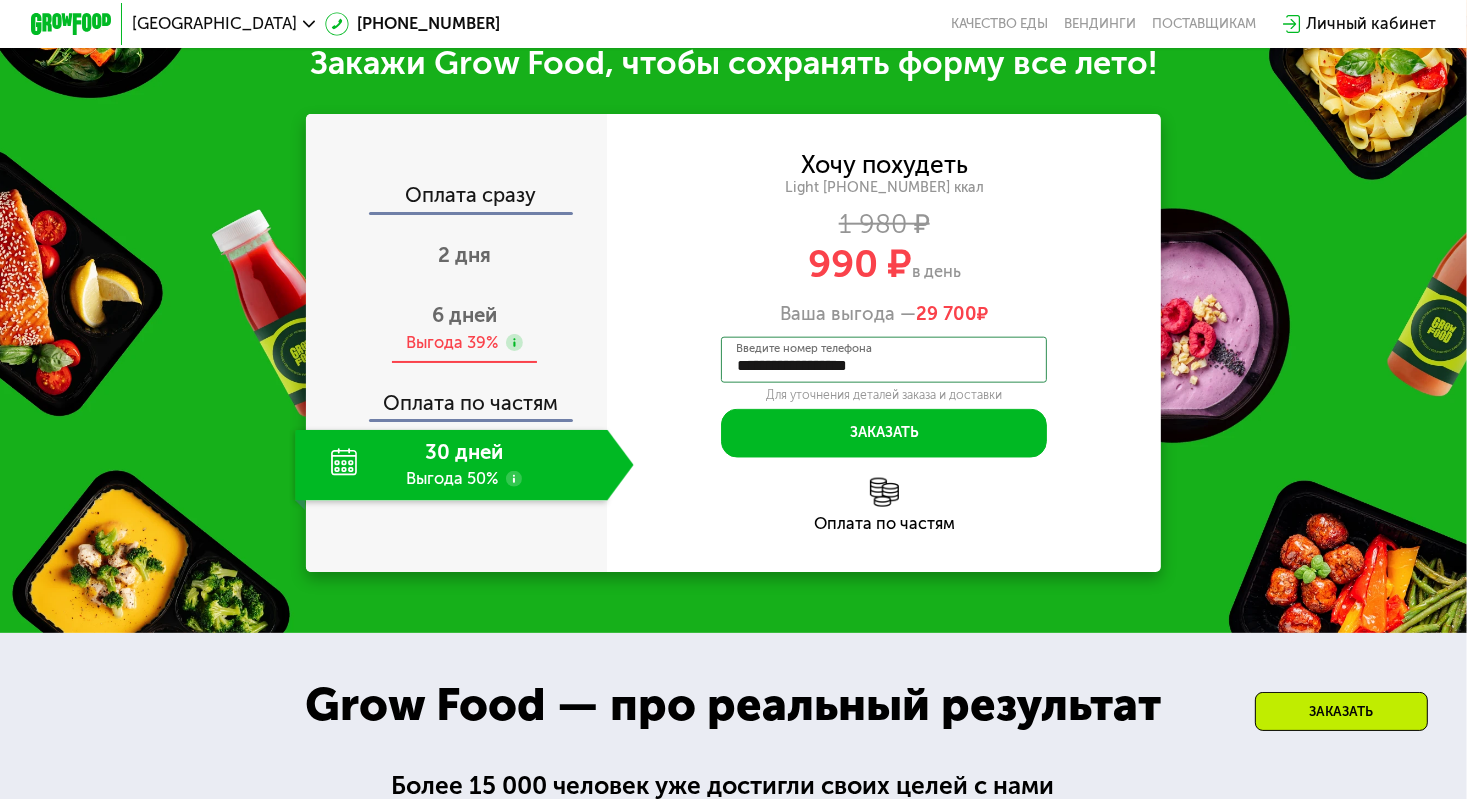 click on "Выгода 39%" at bounding box center (464, 343) 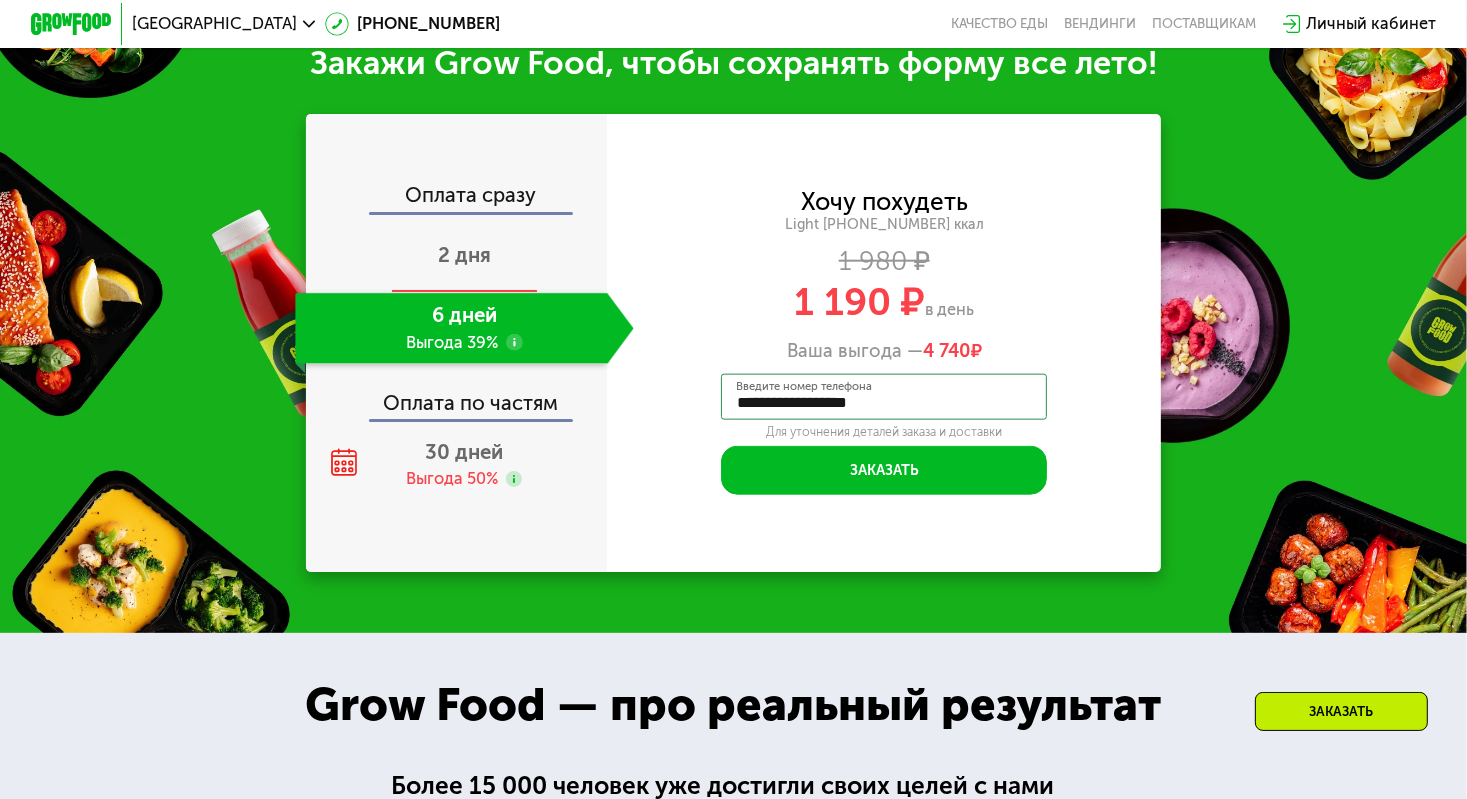 click on "2 дня" at bounding box center (464, 257) 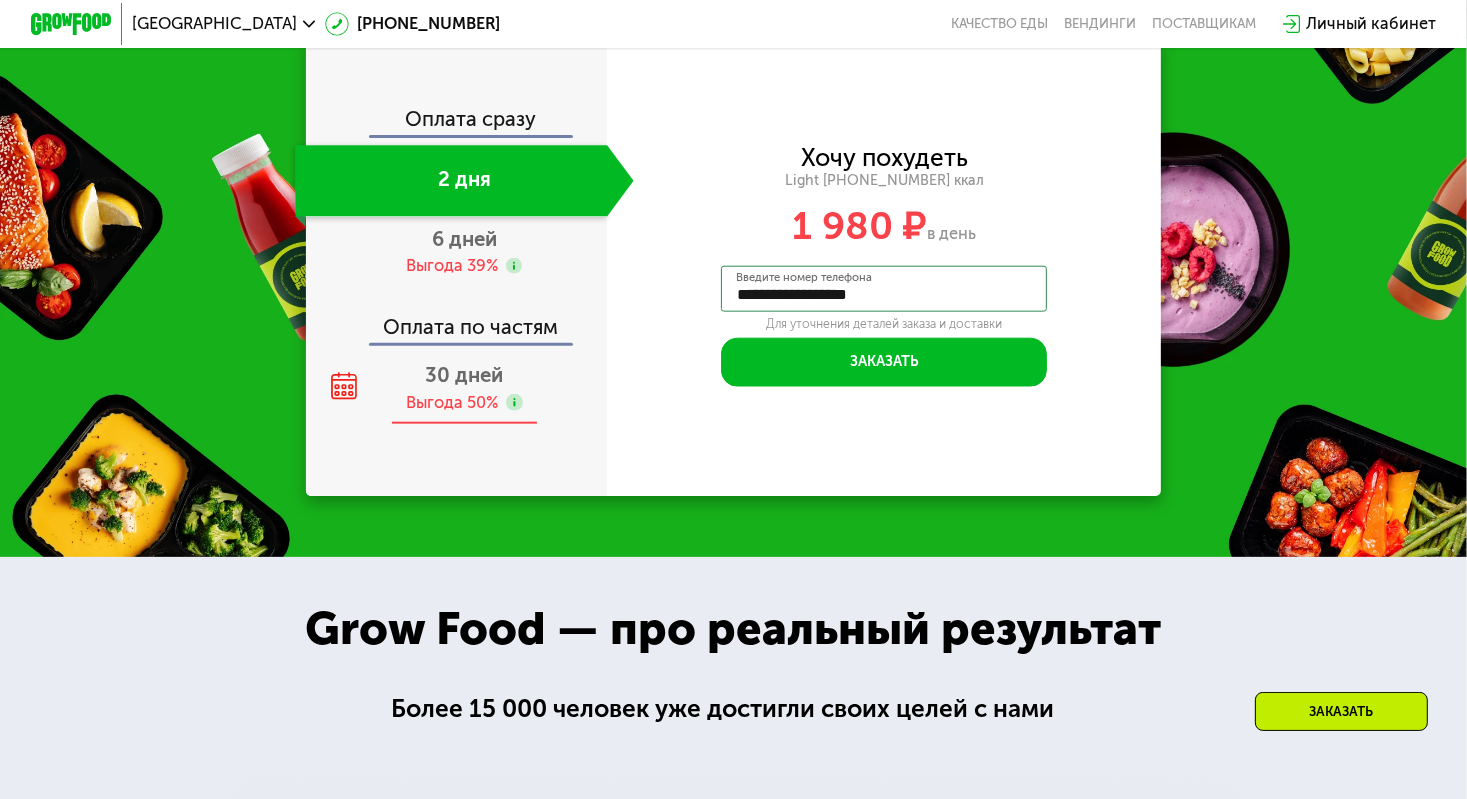 scroll, scrollTop: 2064, scrollLeft: 0, axis: vertical 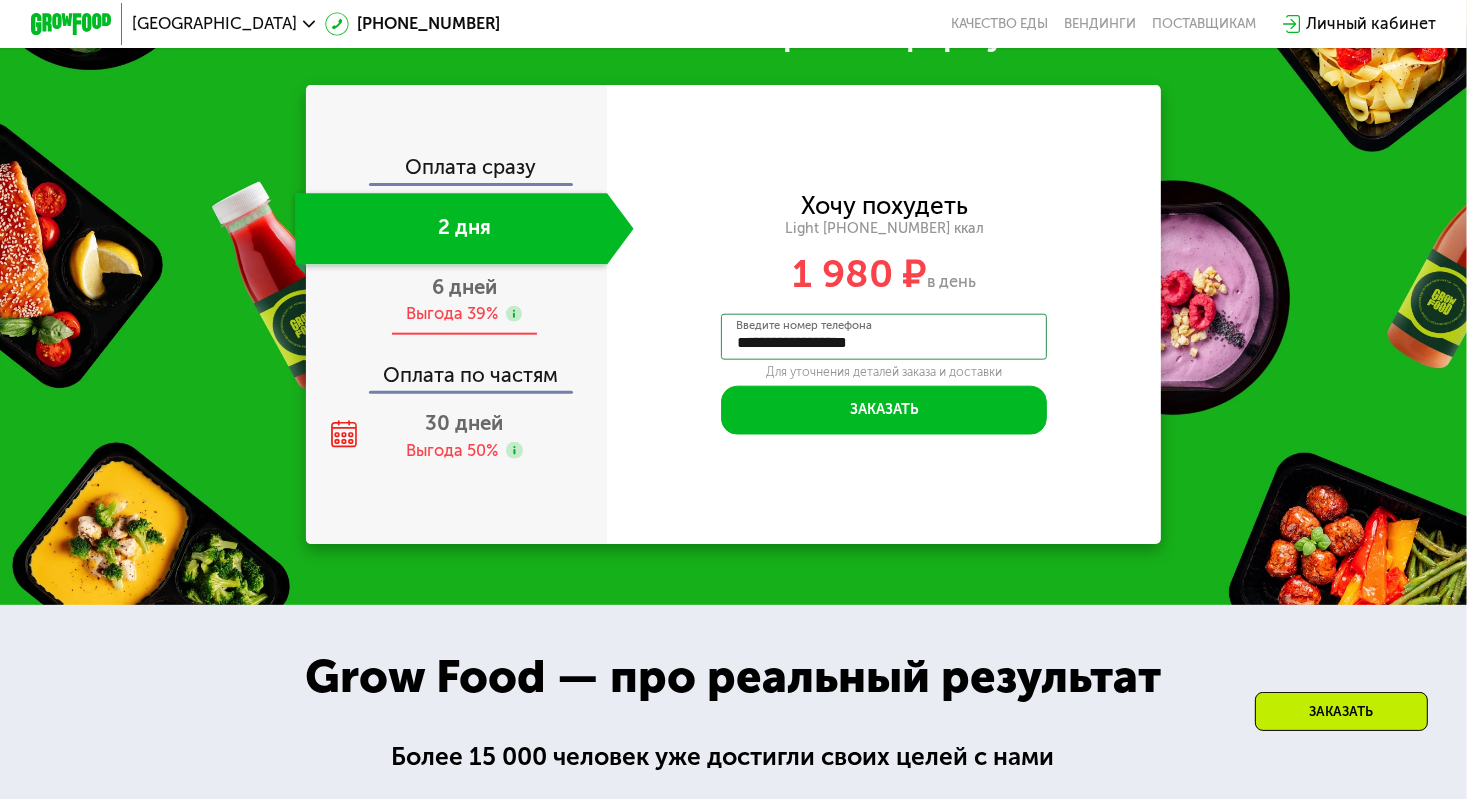 click on "6 дней" at bounding box center (464, 287) 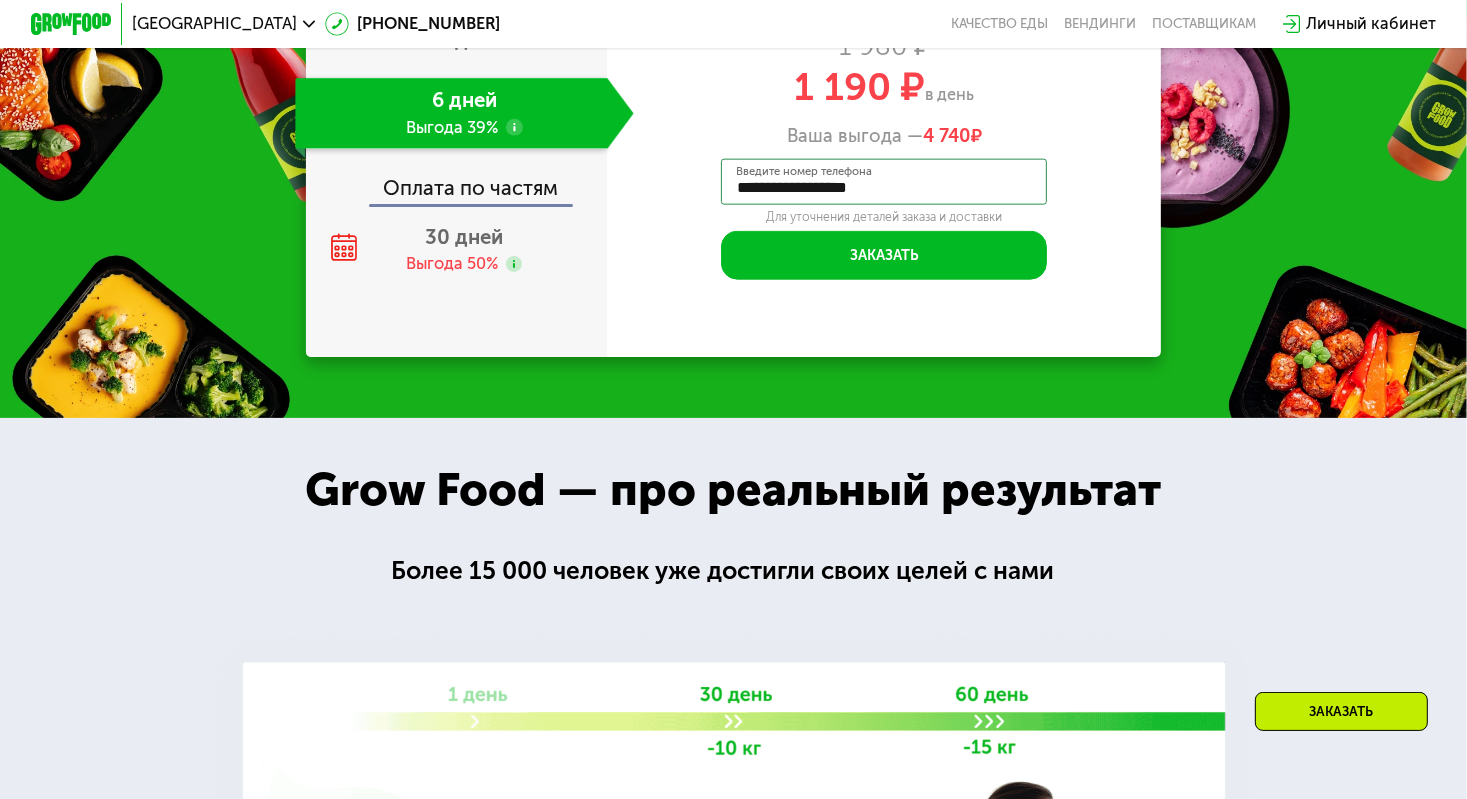 scroll, scrollTop: 2194, scrollLeft: 0, axis: vertical 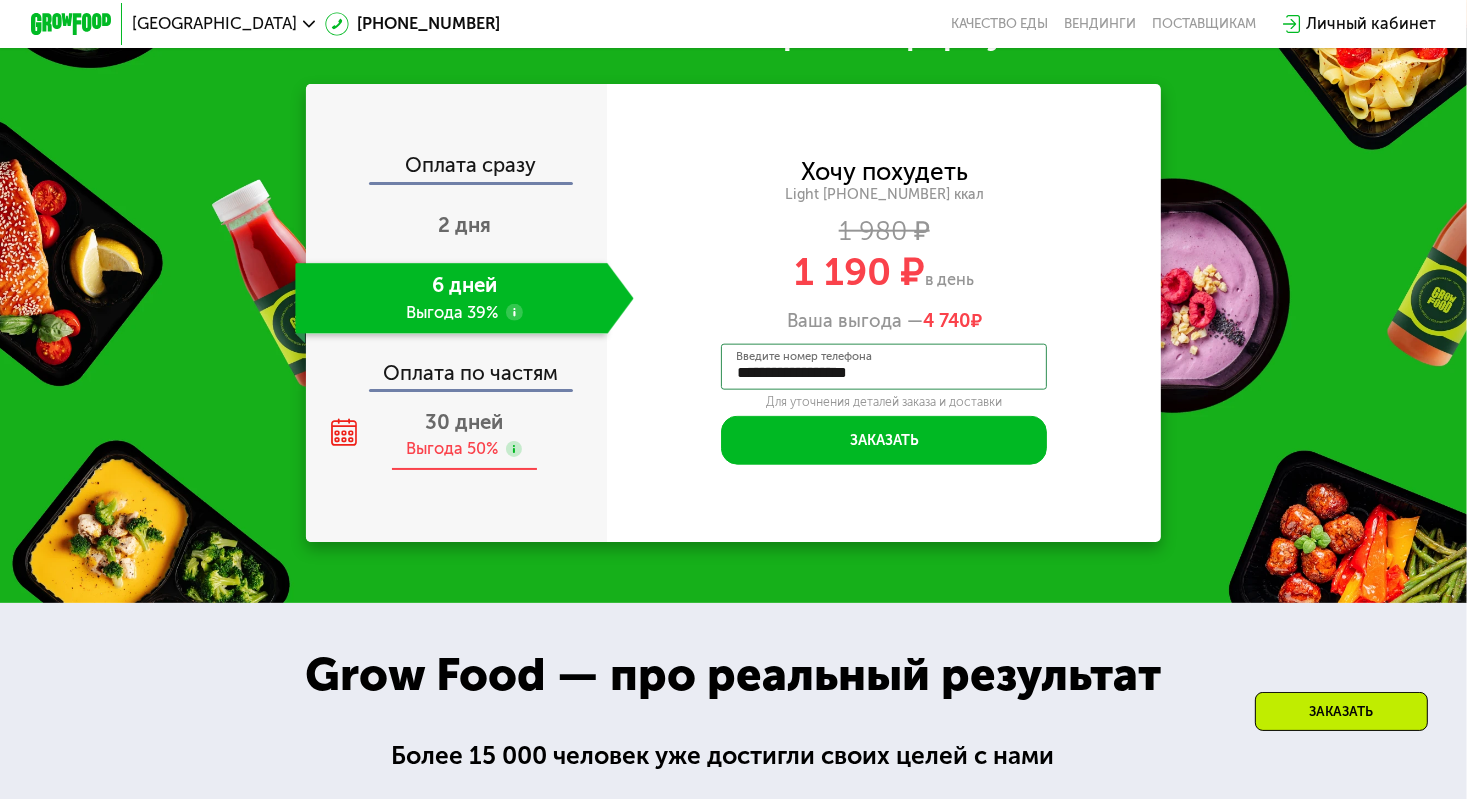 click on "Выгода 50%" at bounding box center [452, 449] 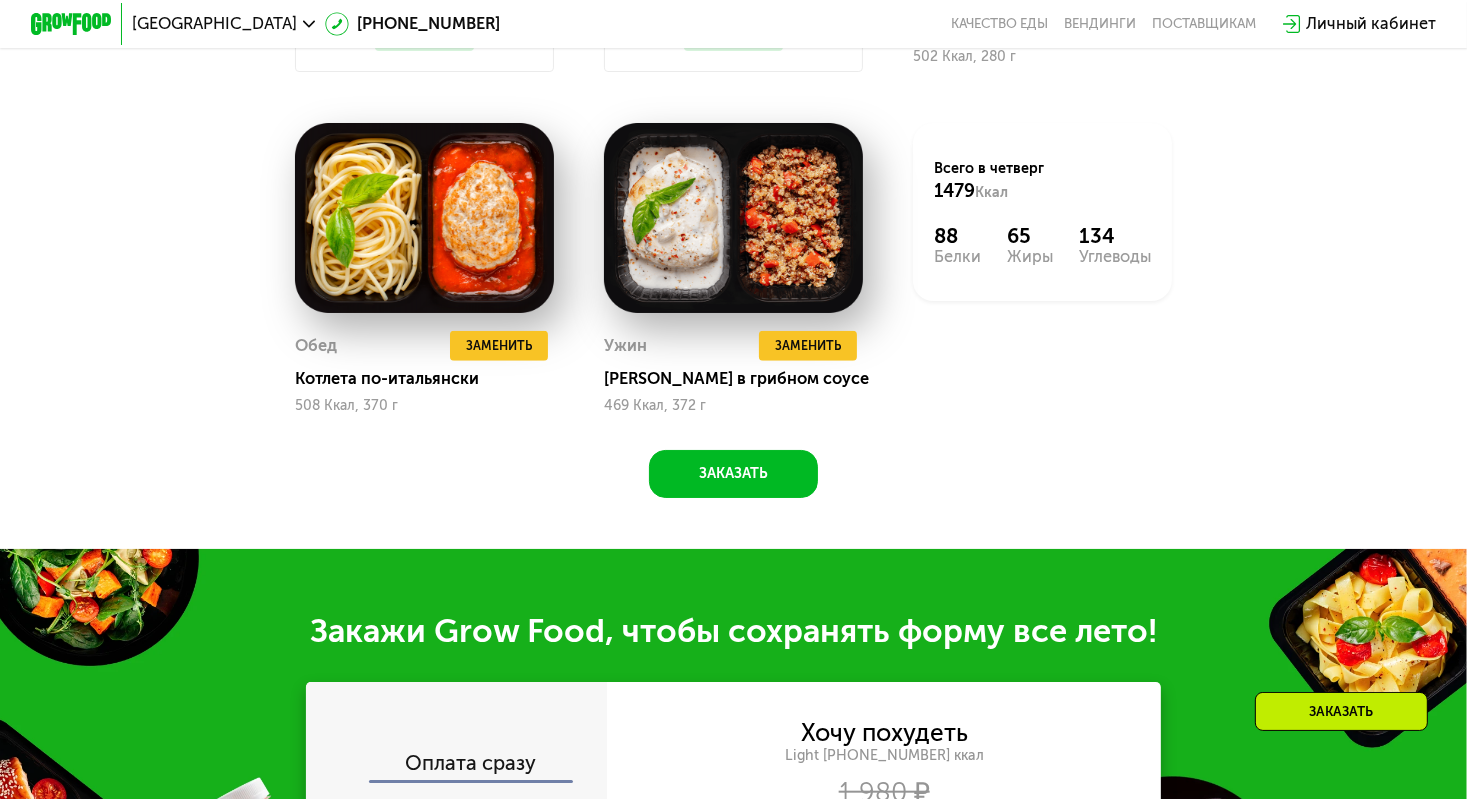 scroll, scrollTop: 1594, scrollLeft: 0, axis: vertical 